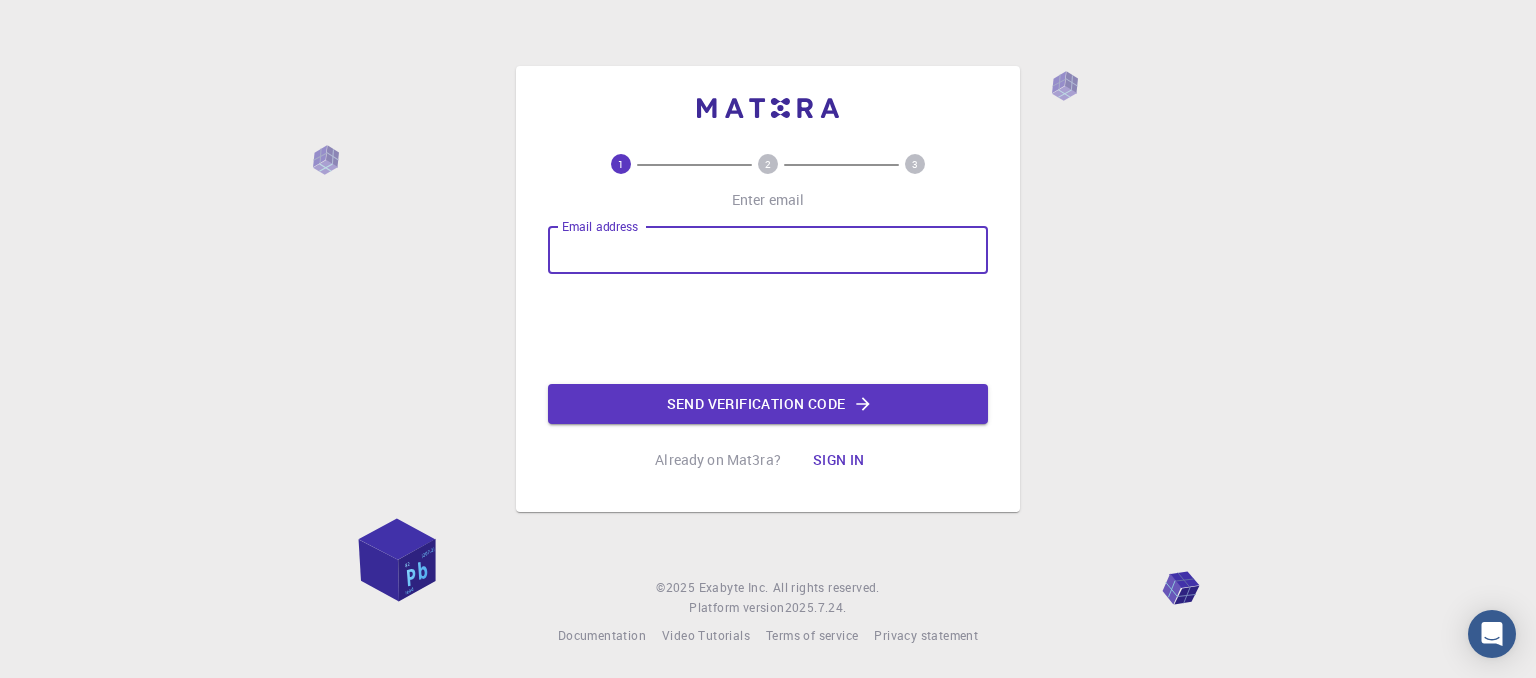 scroll, scrollTop: 0, scrollLeft: 0, axis: both 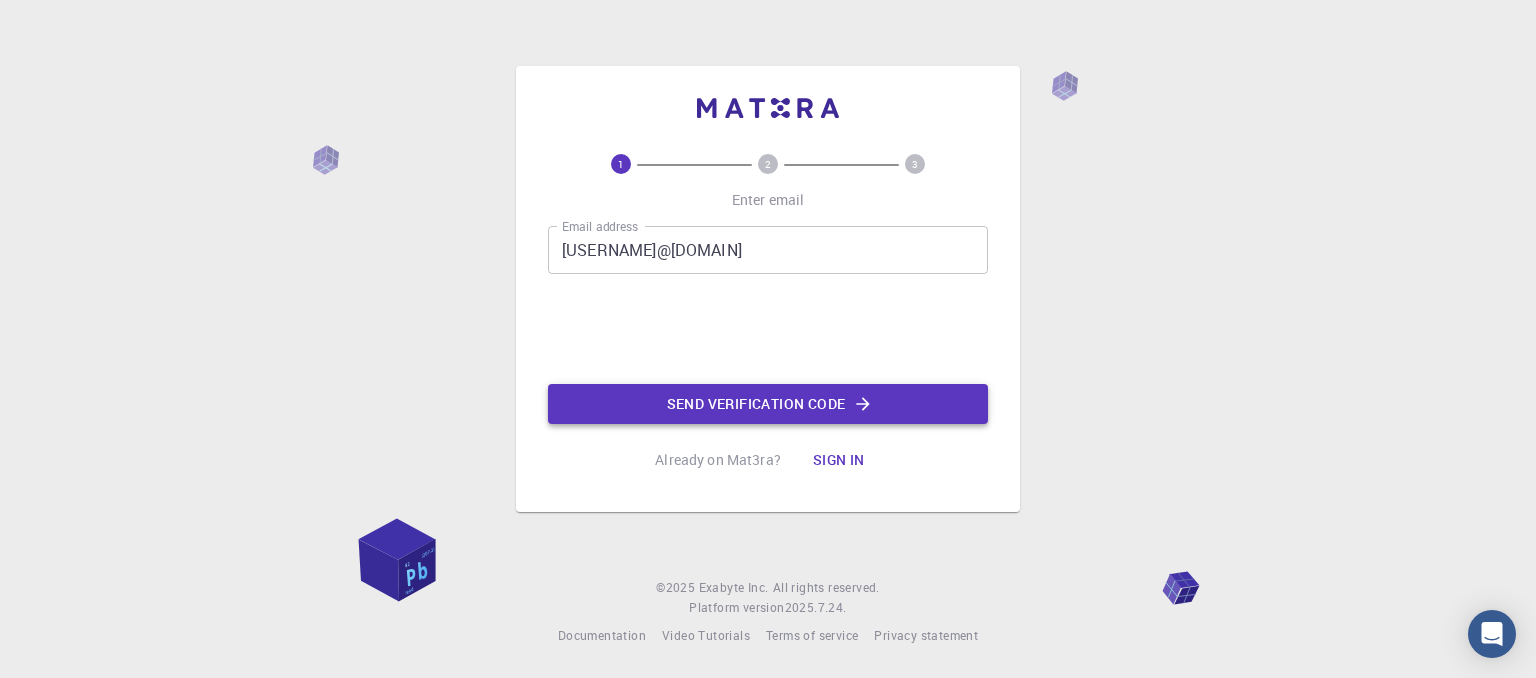 click on "Send verification code" 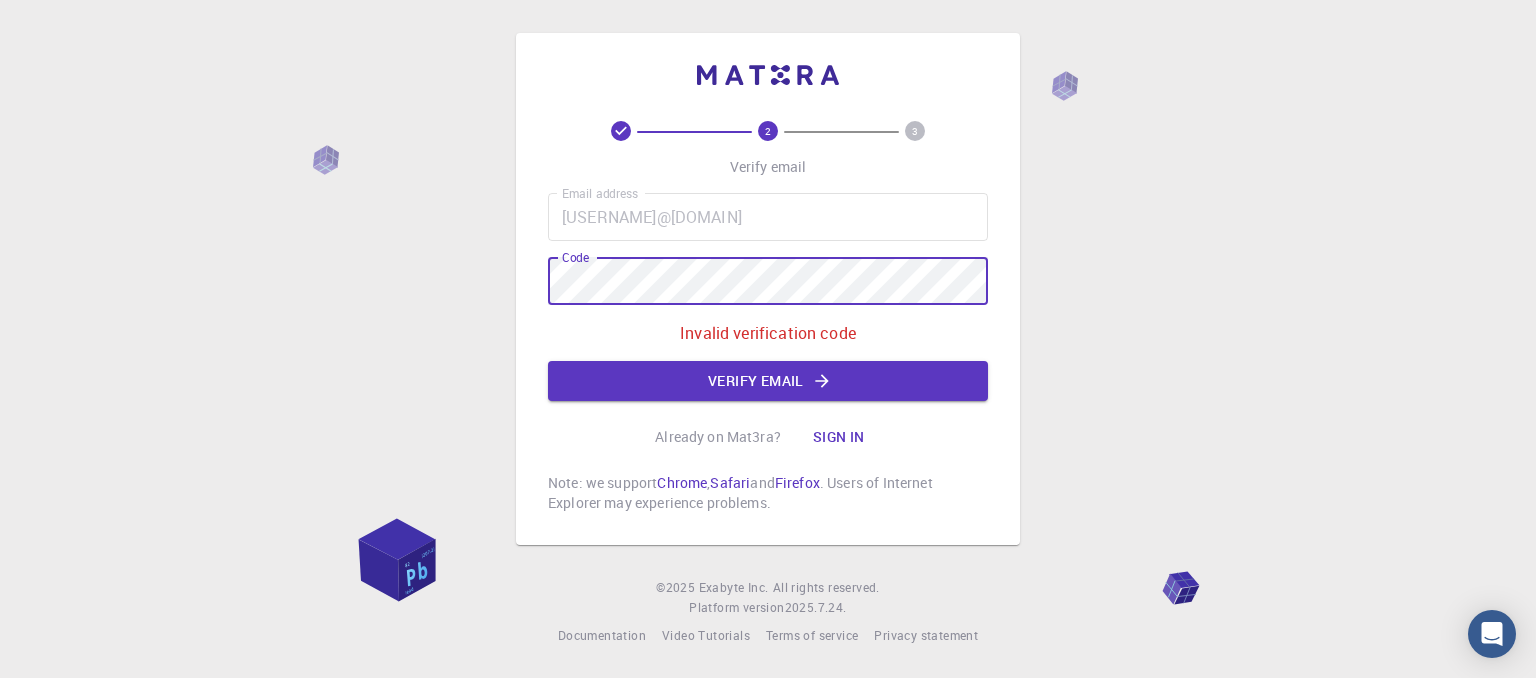 click on "2 3 Verify email Email address [USERNAME]@[DOMAIN] Email address Code Code Invalid verification code Verify email Already on Mat3ra? Sign in Note: we support  Chrome ,  Safari  and  Firefox . Users of Internet Explorer may experience problems. ©   2025   Exabyte Inc.   All rights reserved. Platform version  2025.7.24 .  Documentation Video Tutorials Terms of service Privacy statement" at bounding box center (768, 339) 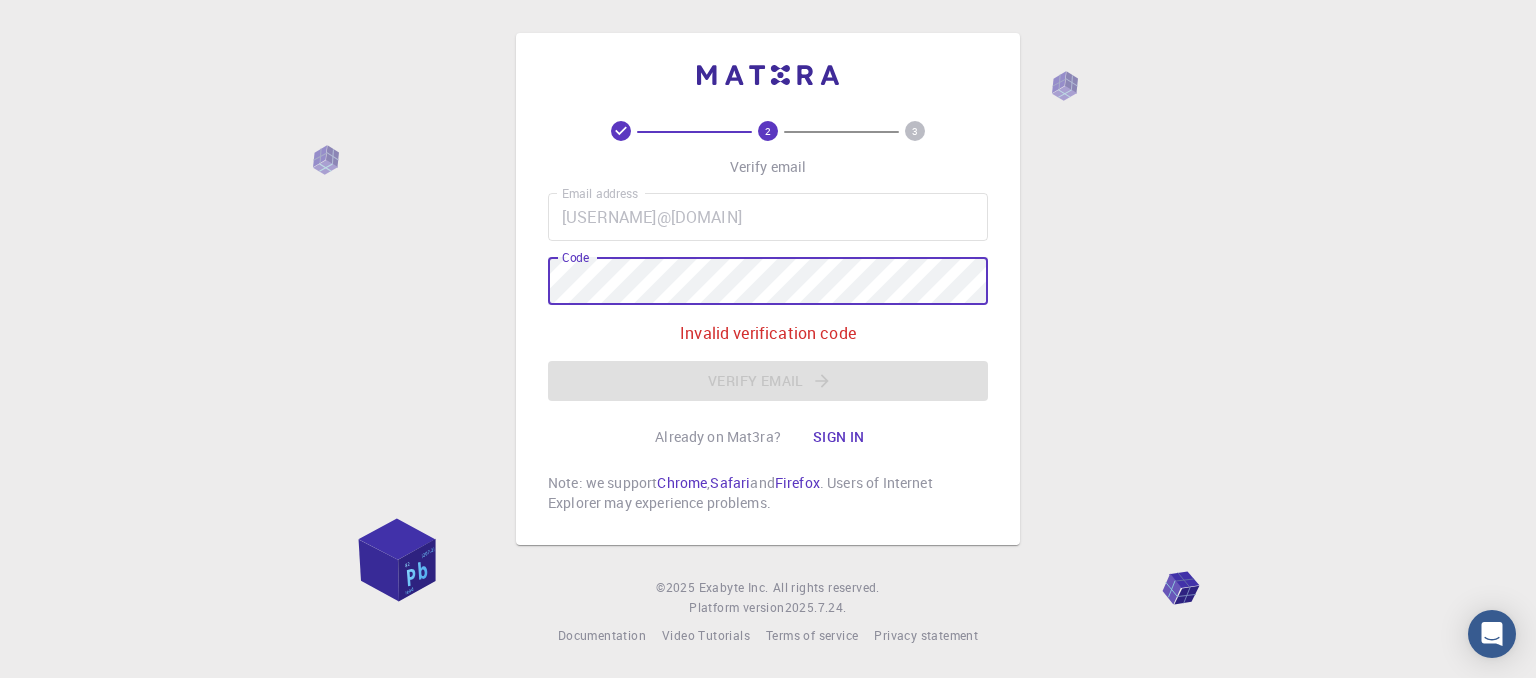 click on "Sign in" at bounding box center (839, 437) 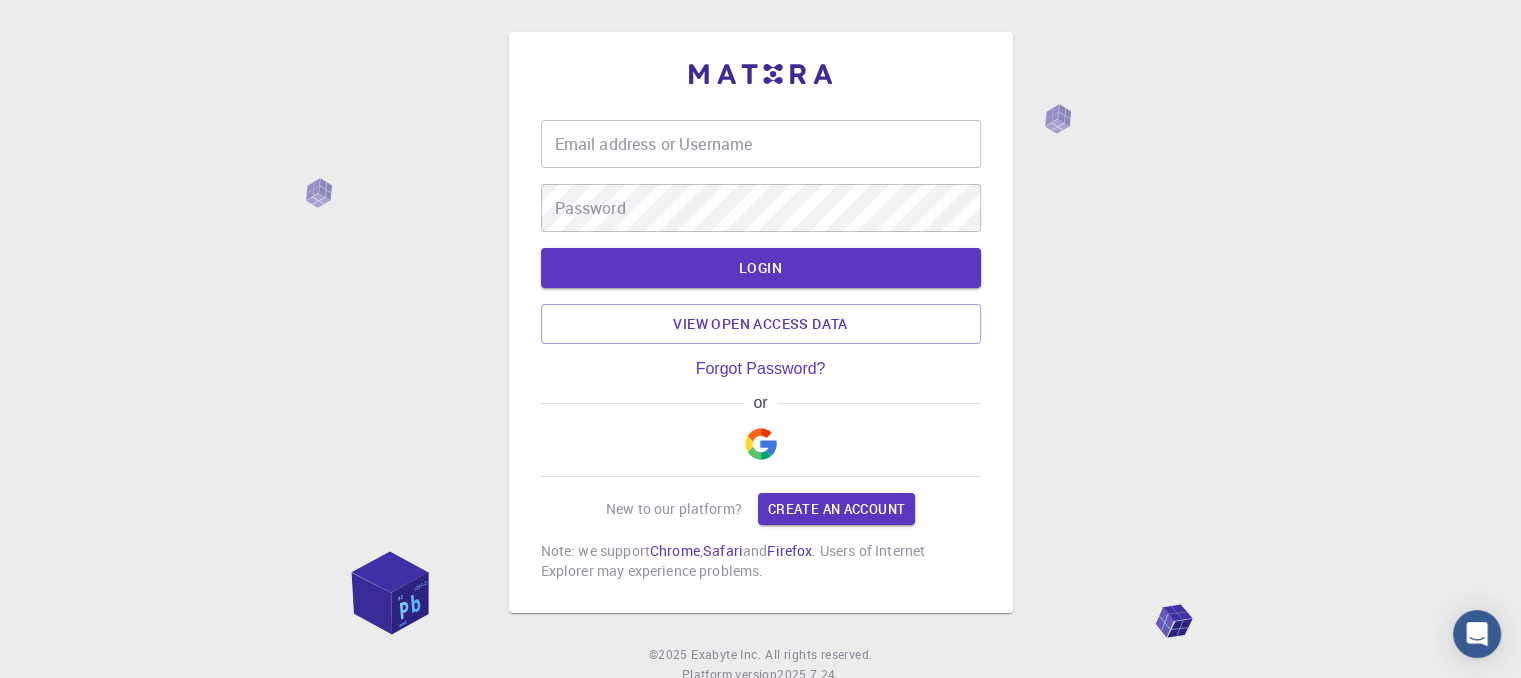 click on "Email address or Username Email address or Username" at bounding box center (761, 144) 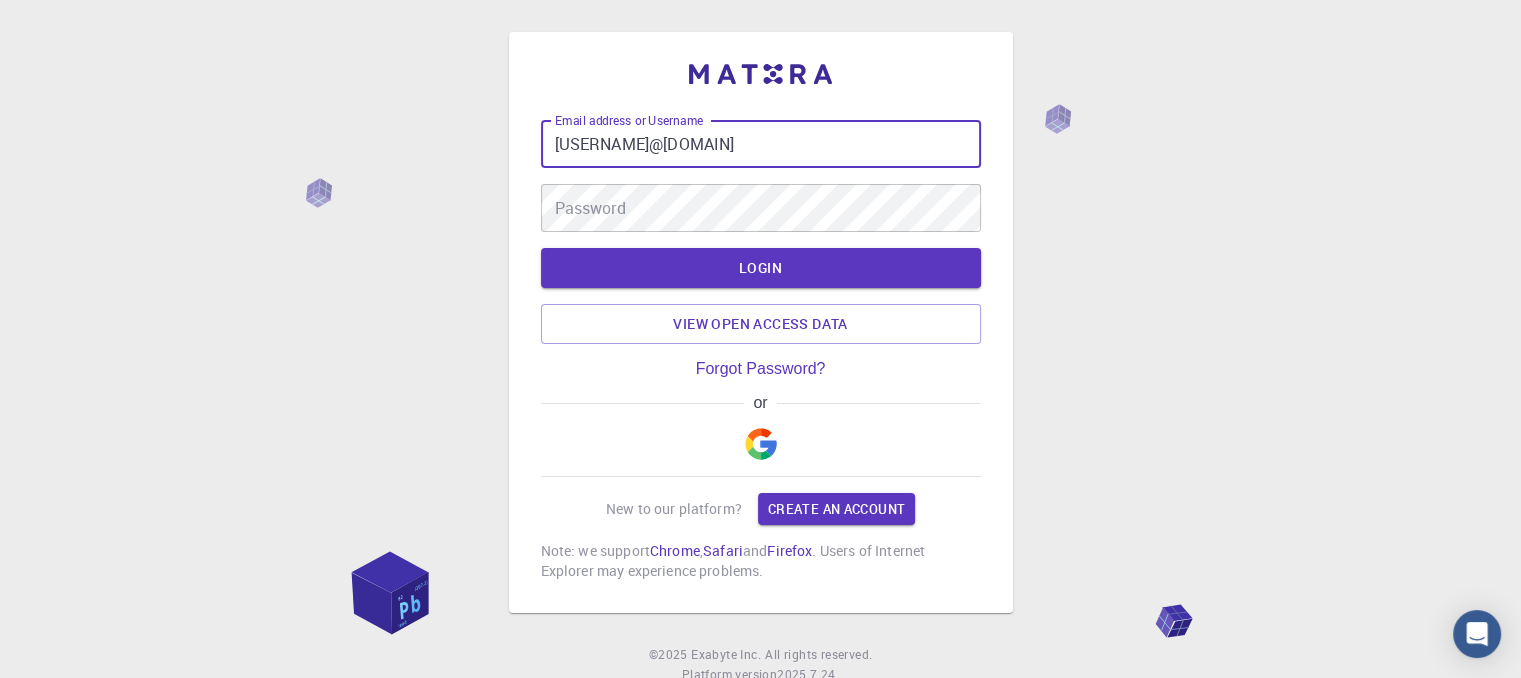 type on "[USERNAME]@[DOMAIN]" 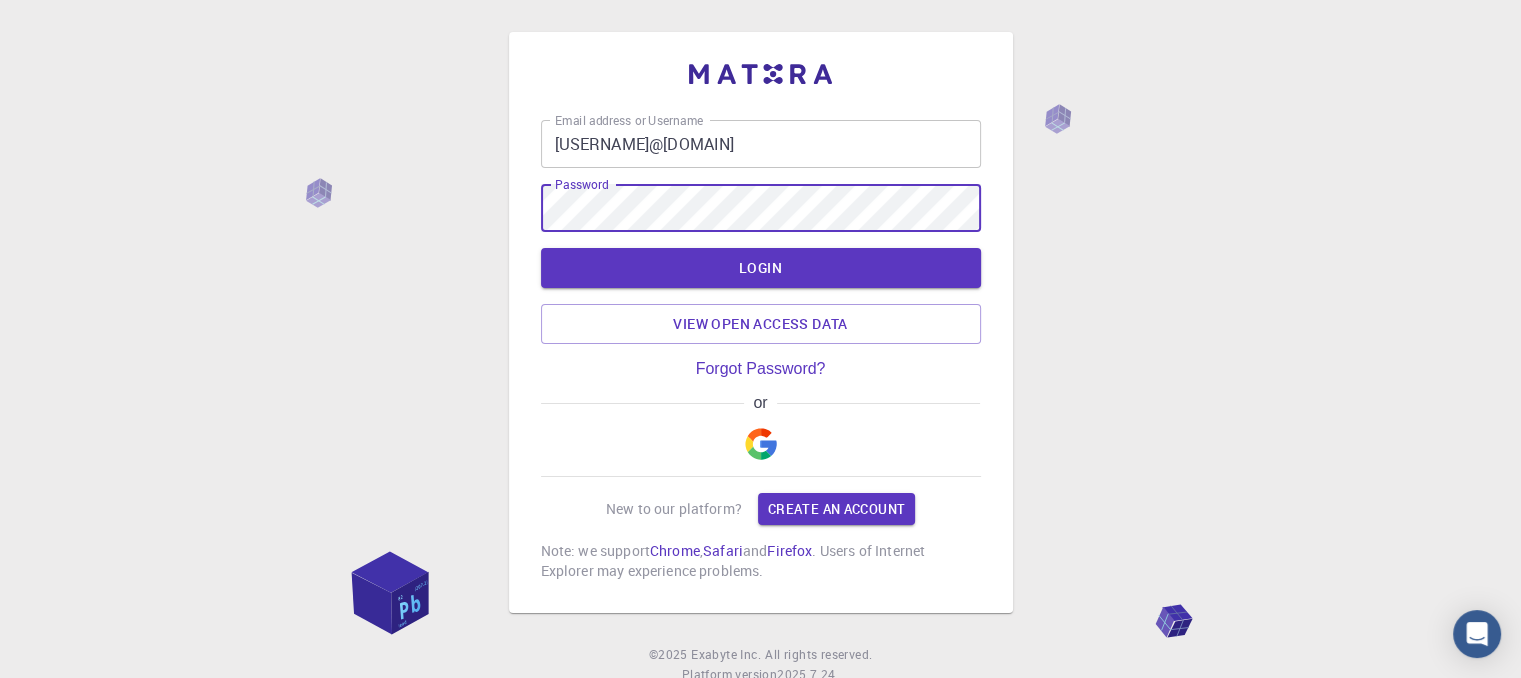click on "LOGIN" at bounding box center (761, 268) 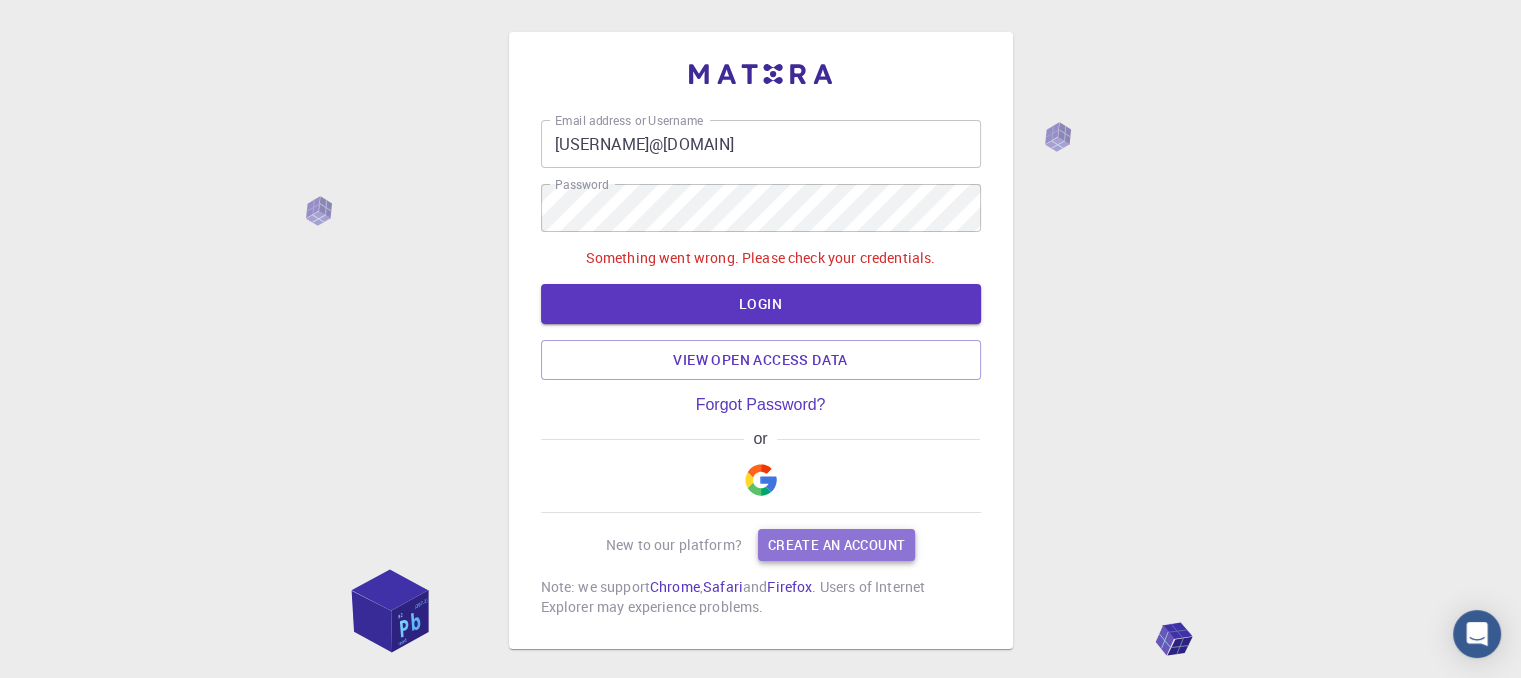 click on "Create an account" at bounding box center [836, 545] 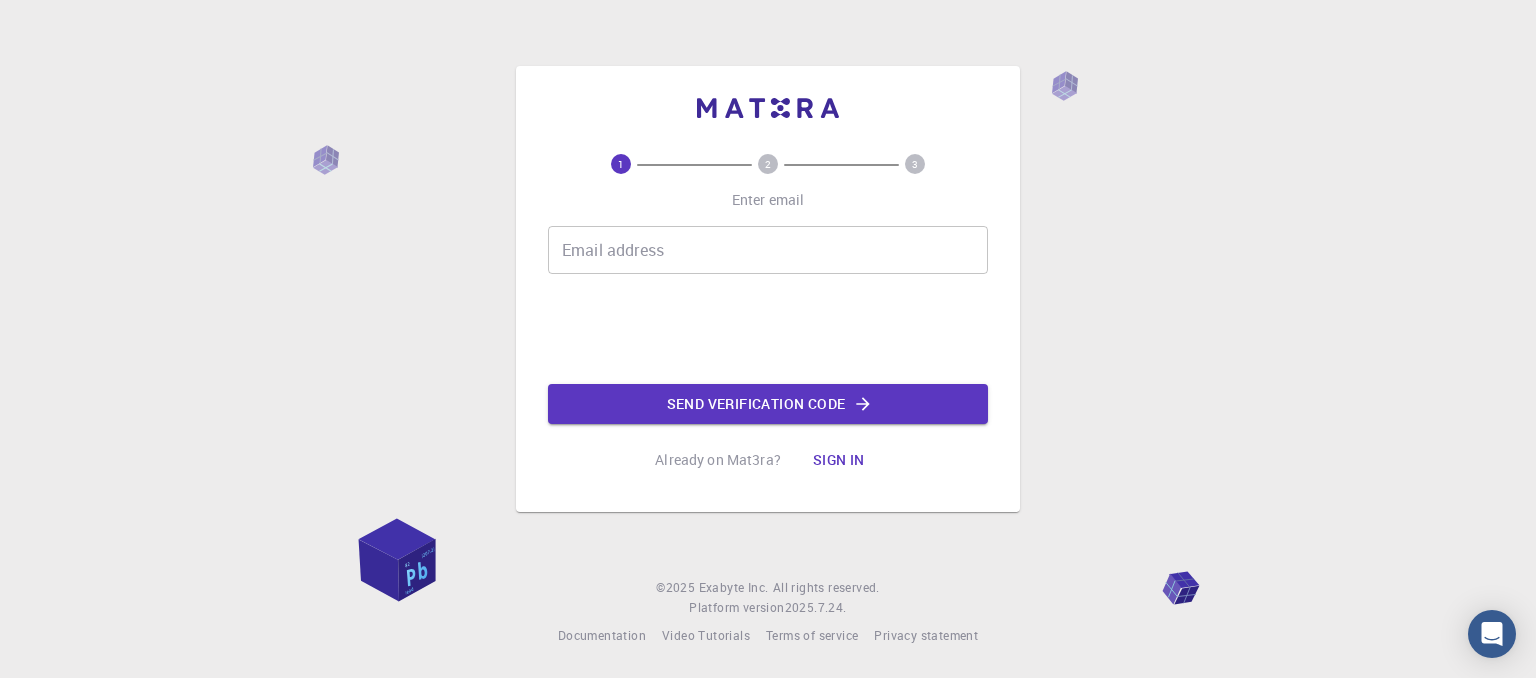click on "Email address" at bounding box center (768, 250) 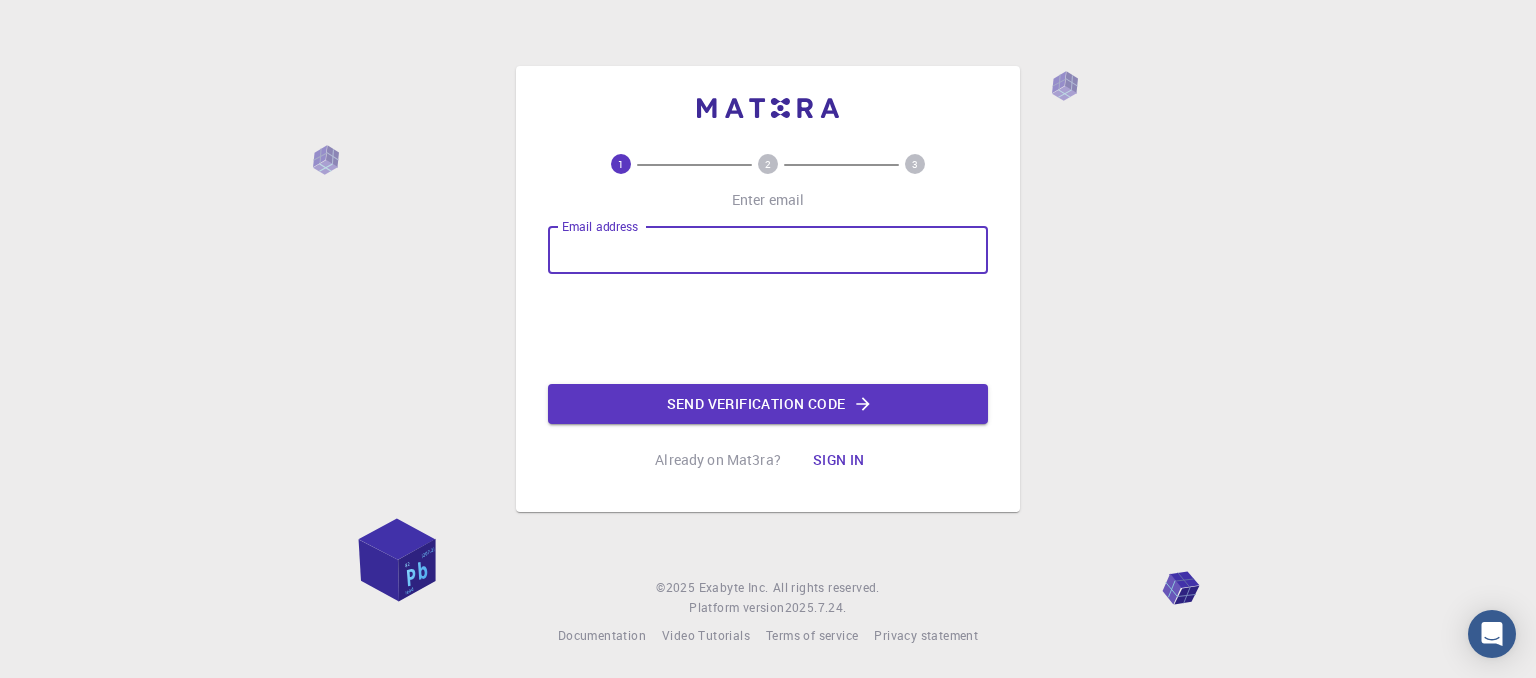type on "[USERNAME]@[DOMAIN]" 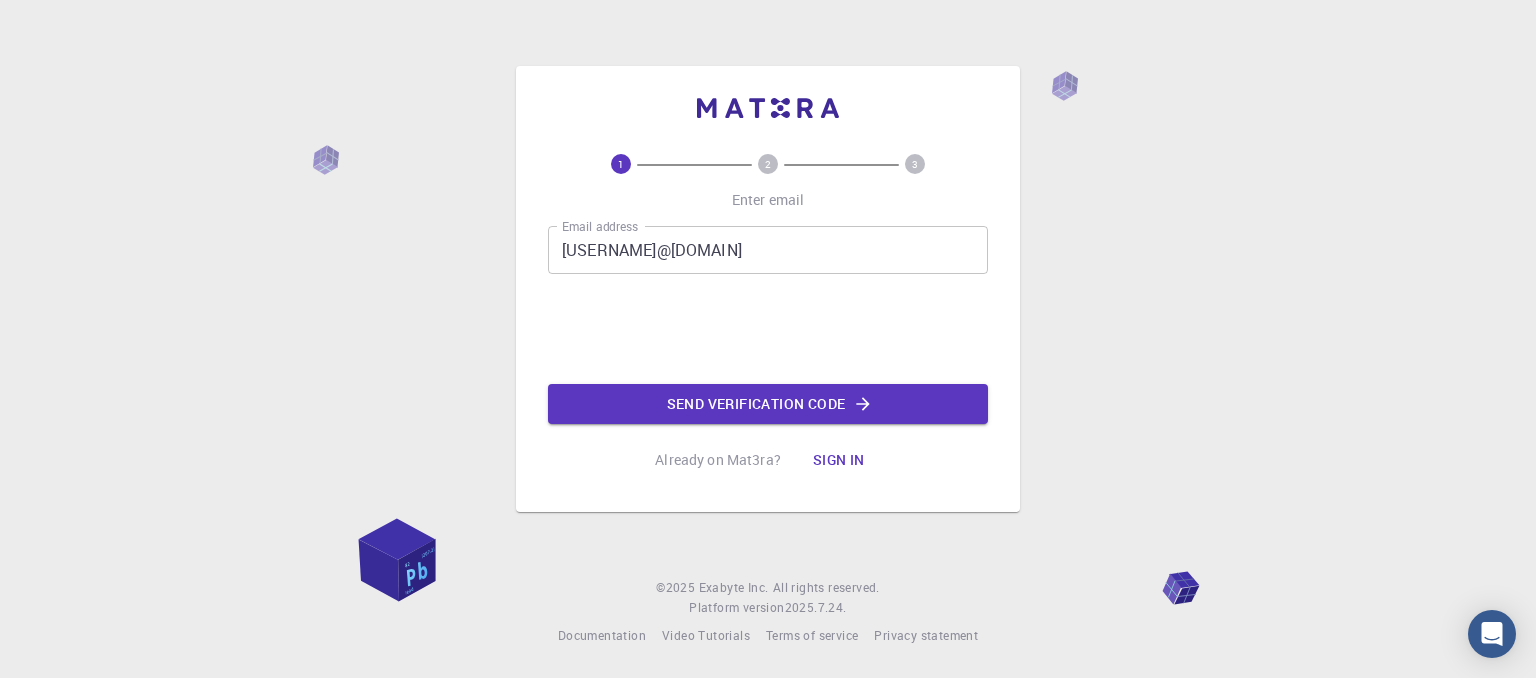 click on "Send verification code" 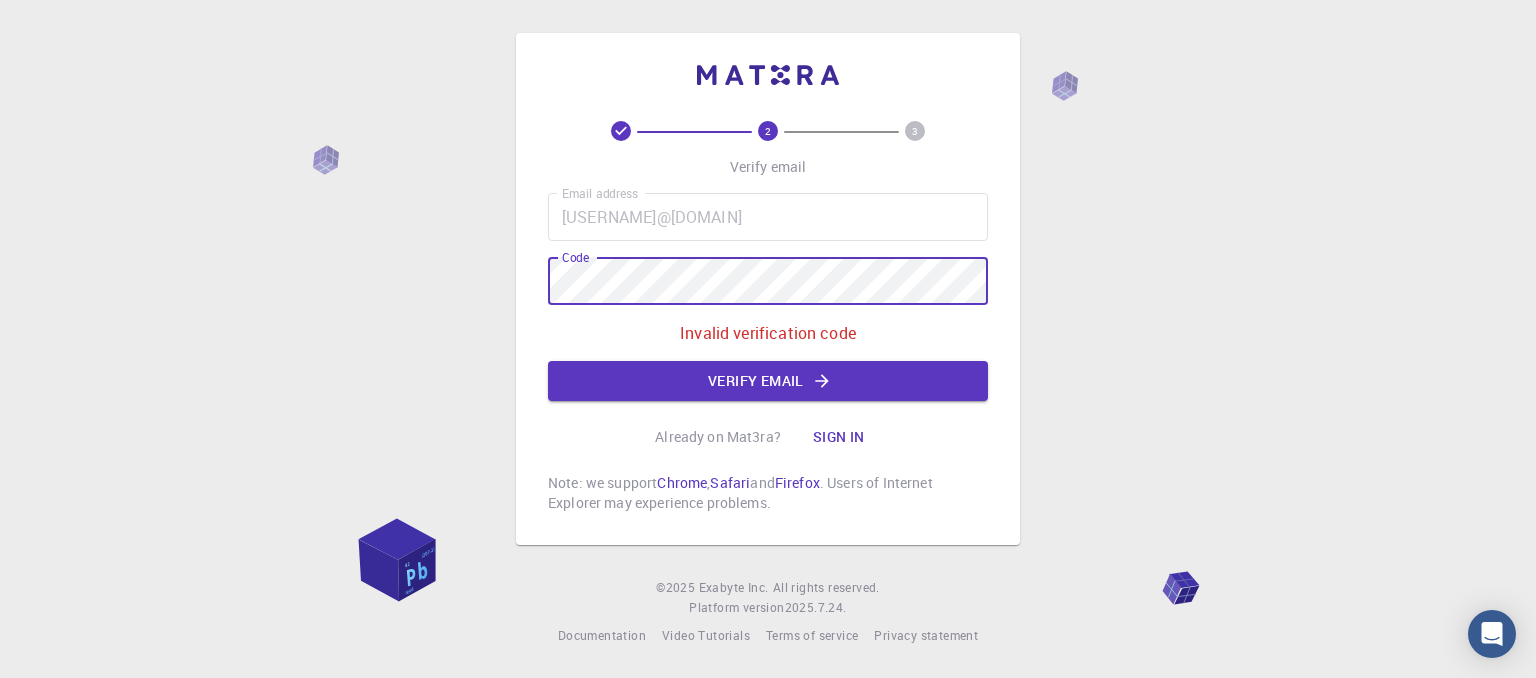 click on "2 3 Verify email Email address [USERNAME]@[DOMAIN] Email address Code Code Invalid verification code Verify email Already on Mat3ra? Sign in Note: we support  Chrome ,  Safari  and  Firefox . Users of Internet Explorer may experience problems. ©   2025   Exabyte Inc.   All rights reserved. Platform version  2025.7.24 .  Documentation Video Tutorials Terms of service Privacy statement" at bounding box center [768, 339] 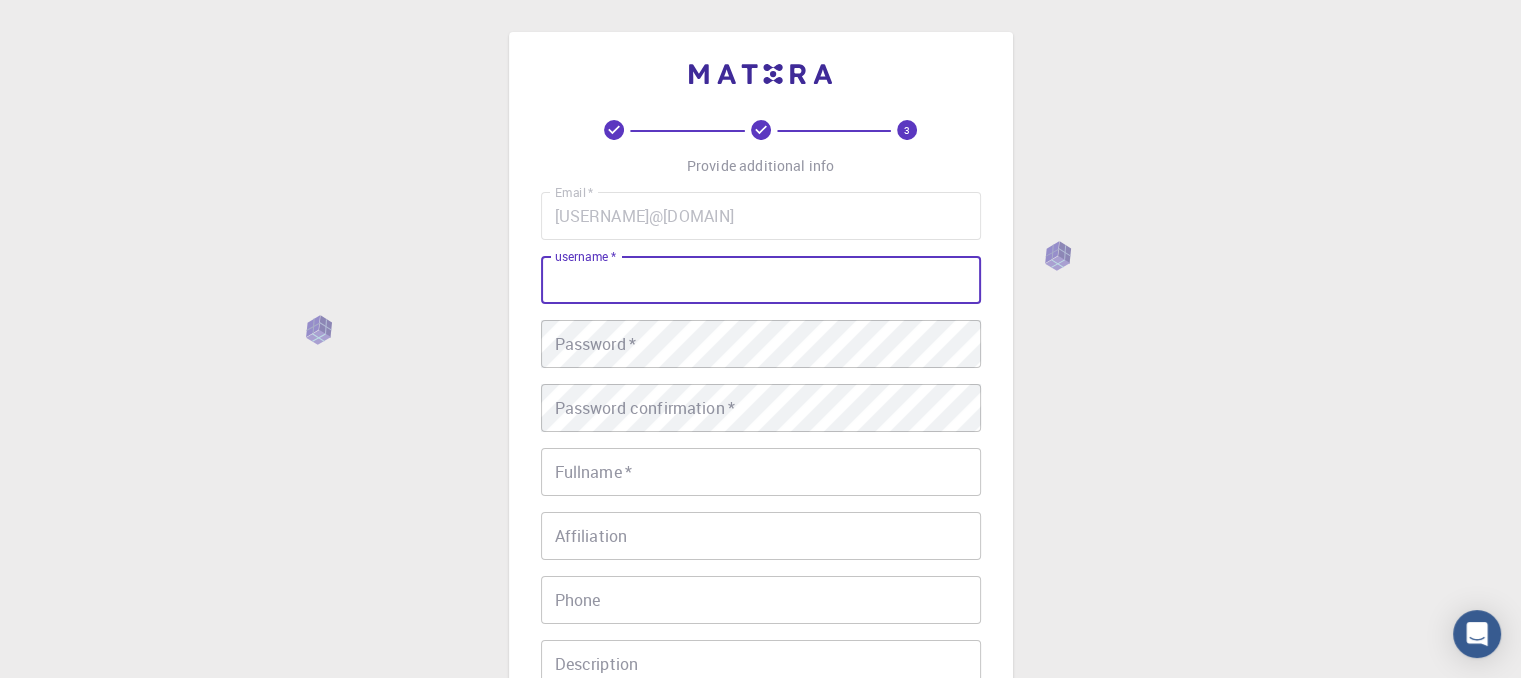 click on "username   *" at bounding box center [761, 280] 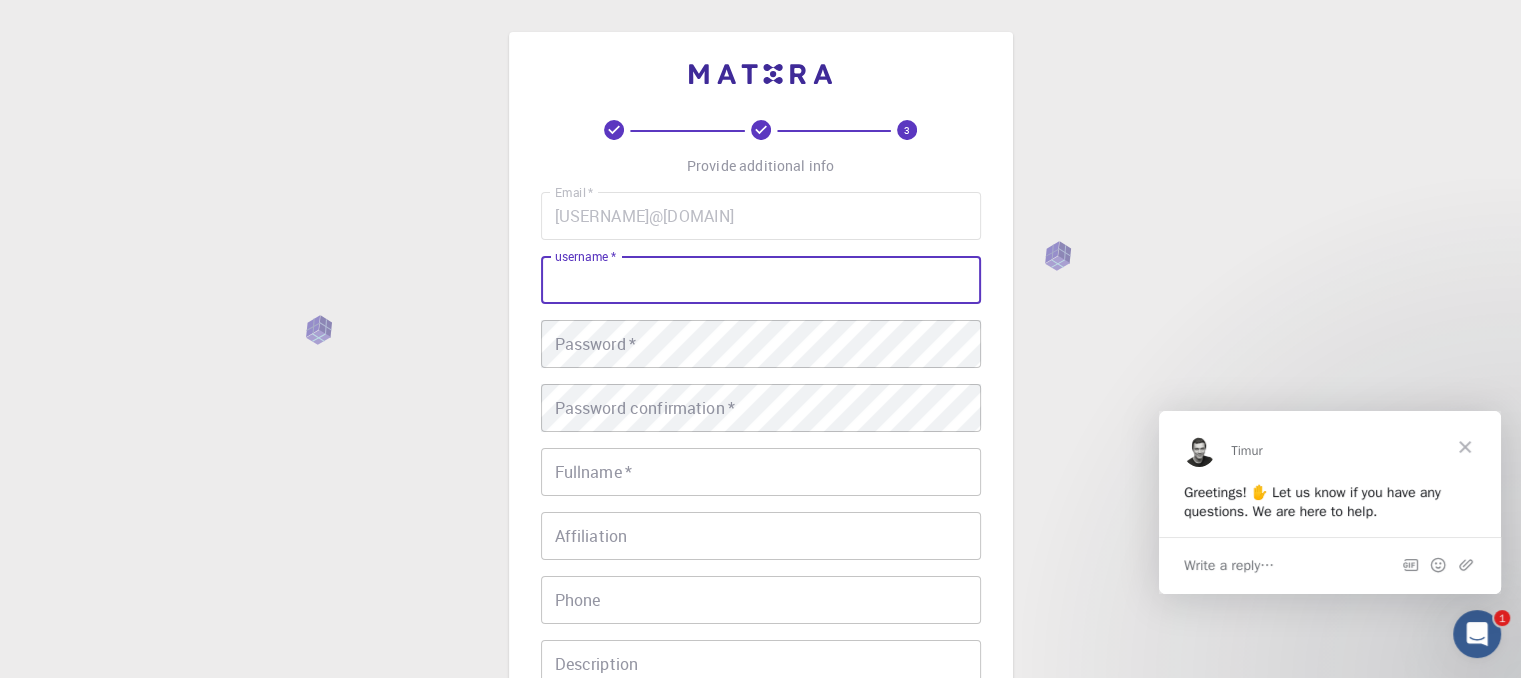 scroll, scrollTop: 0, scrollLeft: 0, axis: both 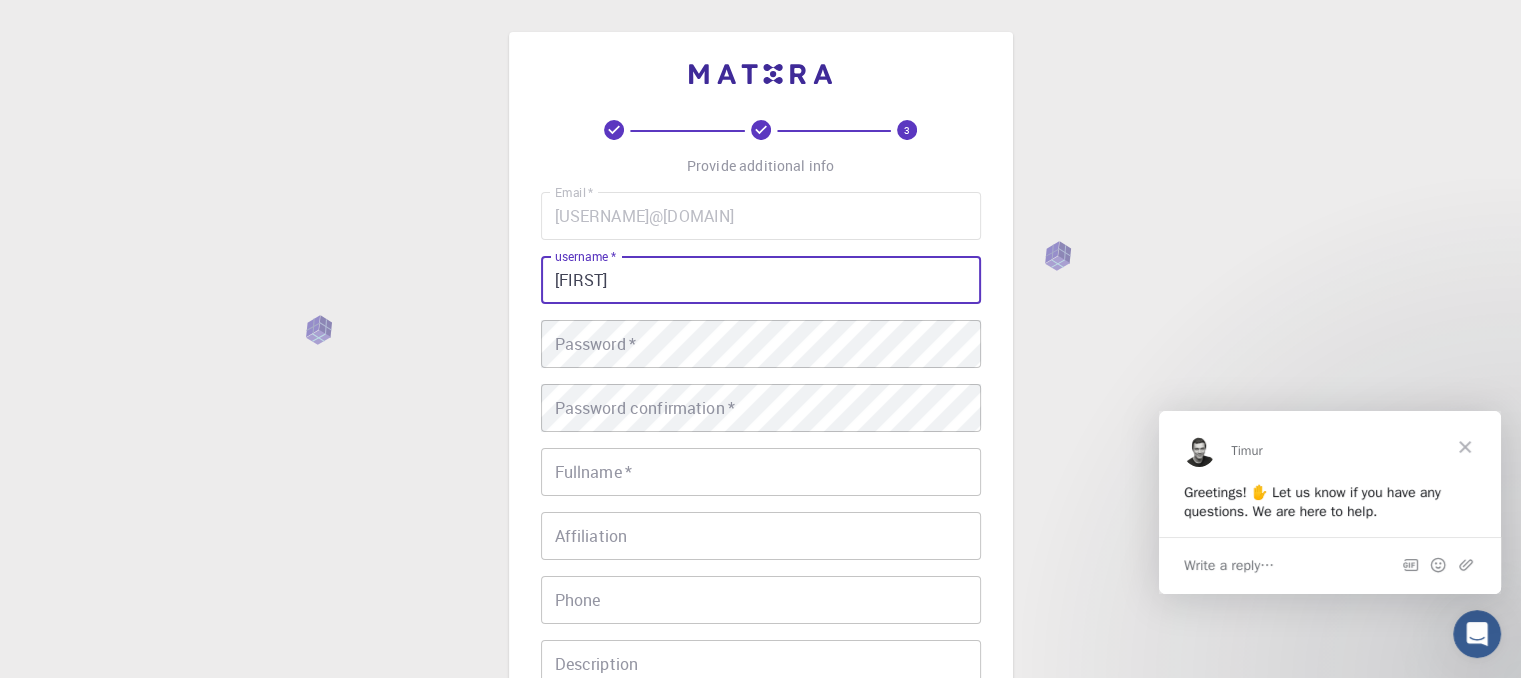 type on "[FIRST]" 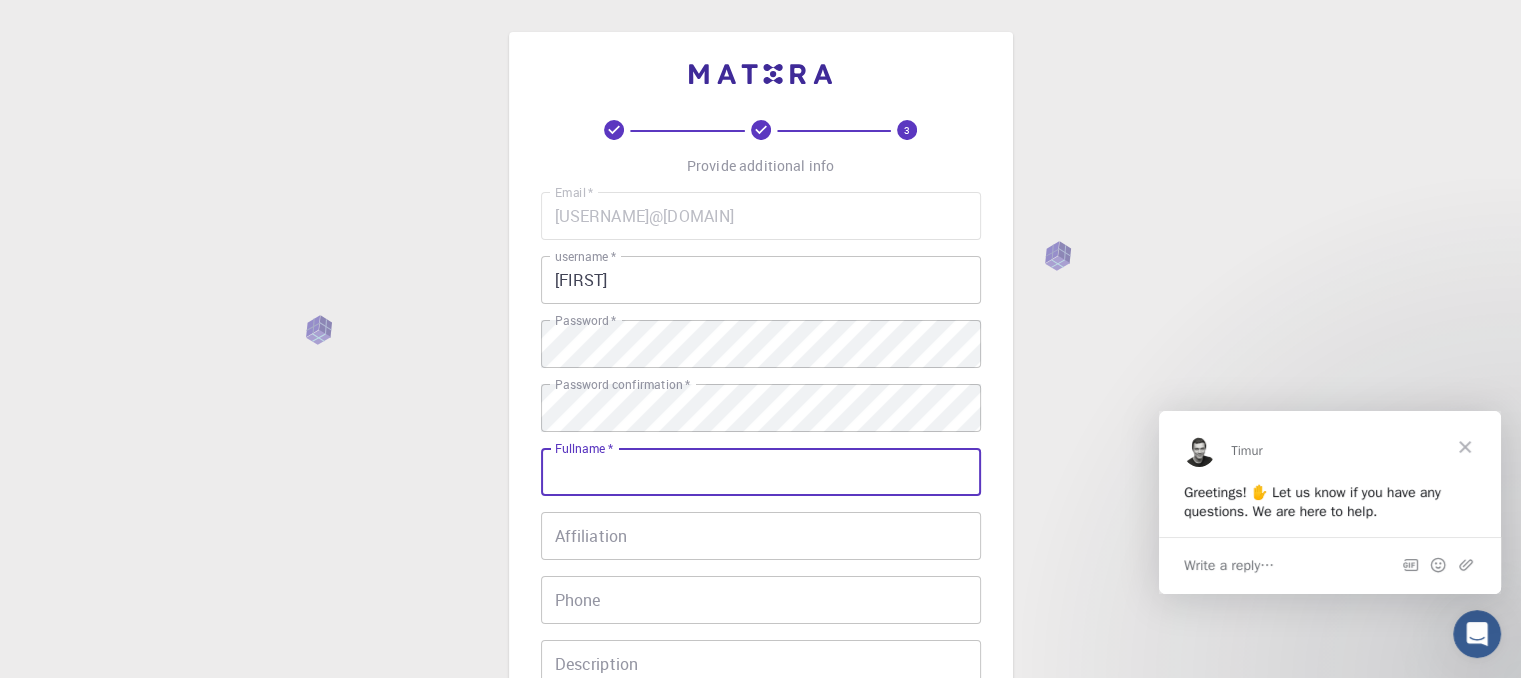 click on "Fullname   *" at bounding box center [761, 472] 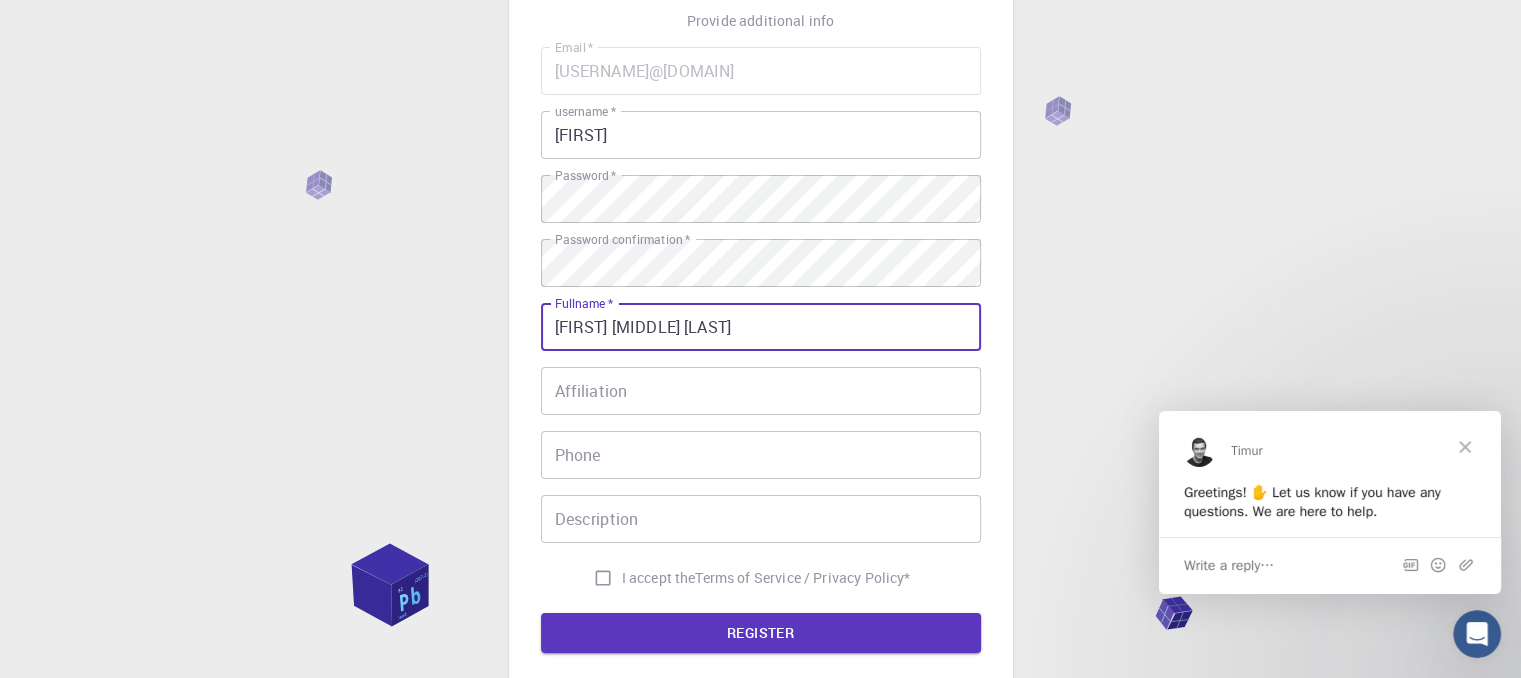 scroll, scrollTop: 300, scrollLeft: 0, axis: vertical 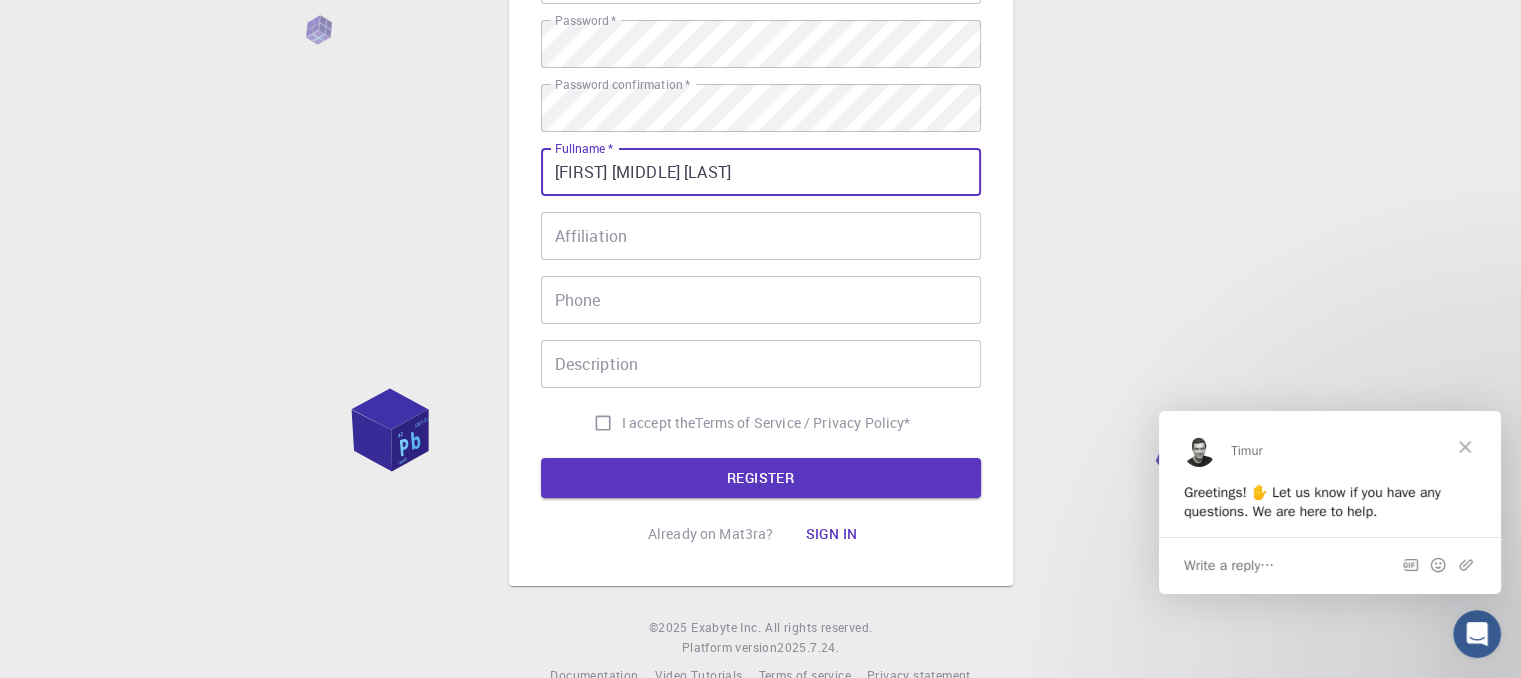 type on "[FIRST] [MIDDLE] [LAST]" 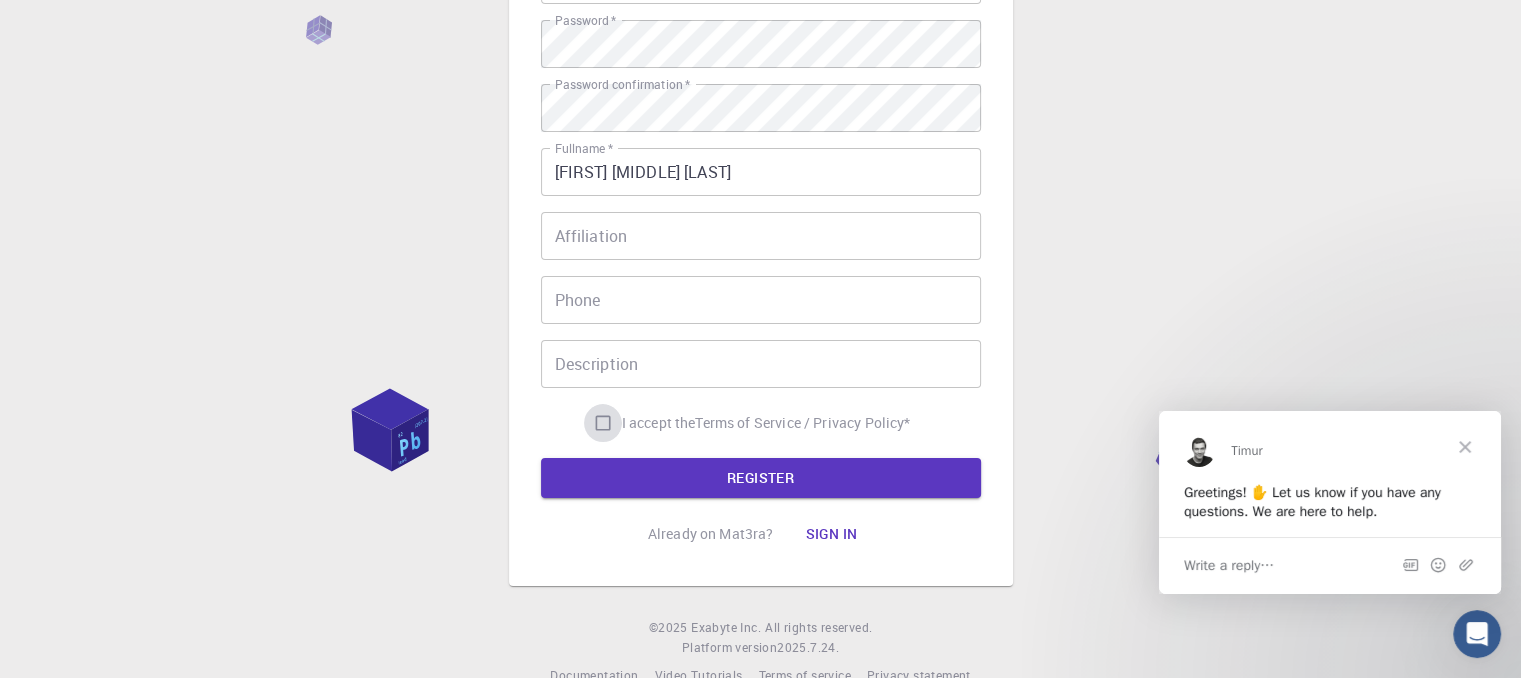 click on "I accept the  Terms of Service / Privacy Policy  *" at bounding box center [603, 423] 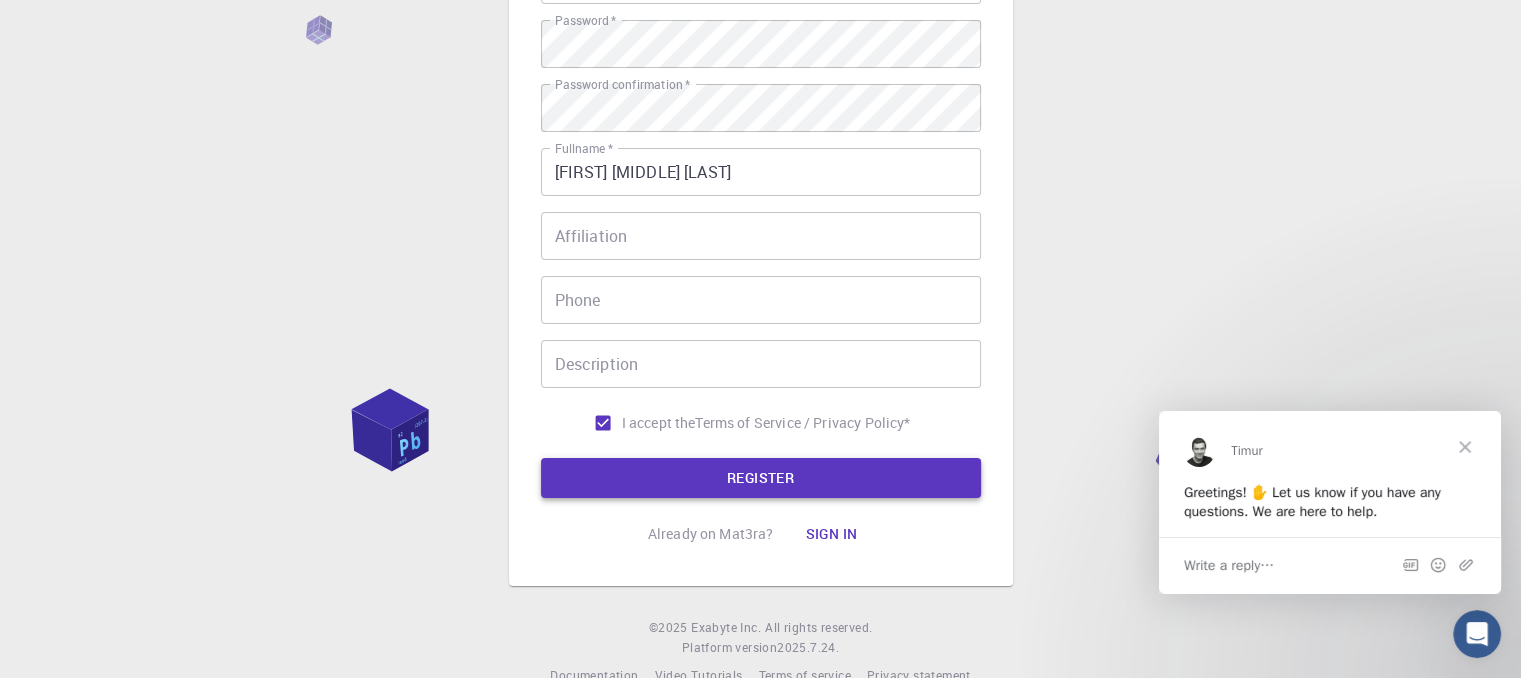 click on "REGISTER" at bounding box center [761, 478] 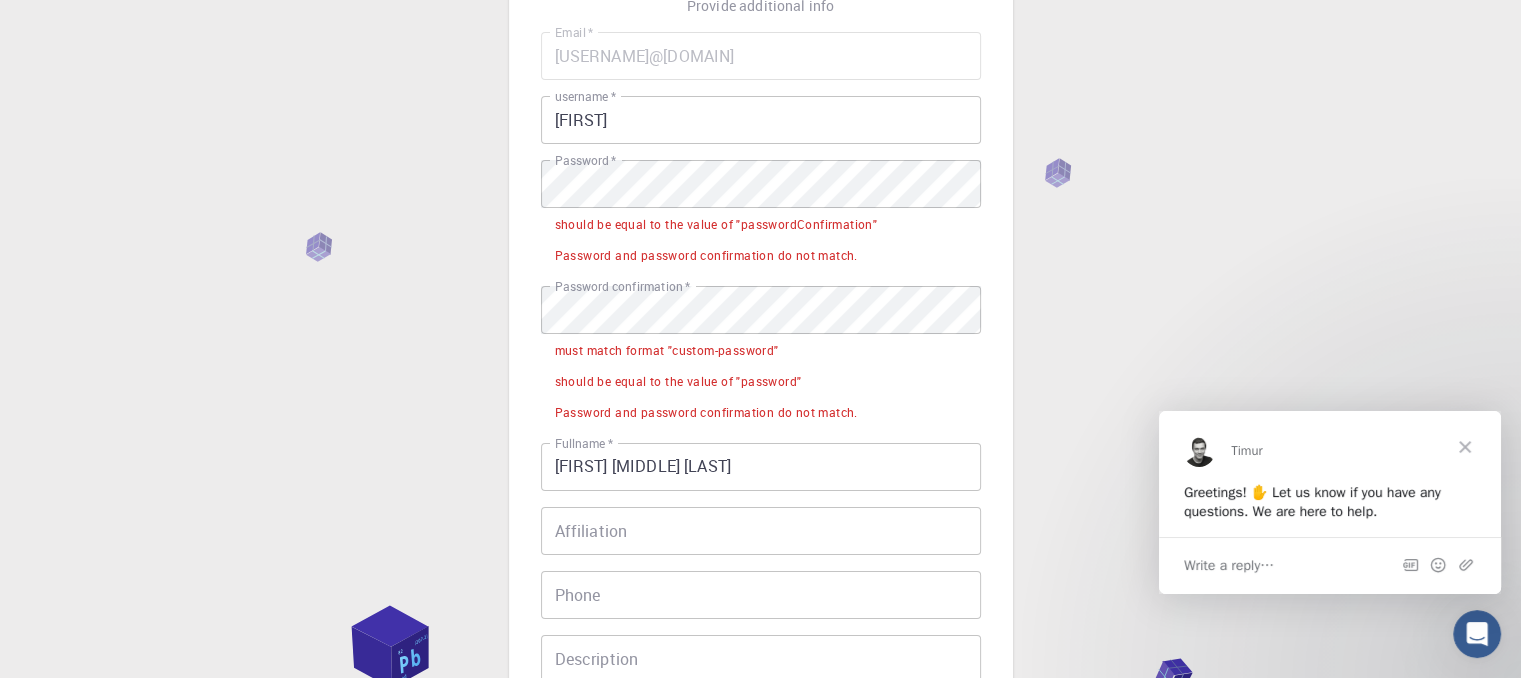 scroll, scrollTop: 100, scrollLeft: 0, axis: vertical 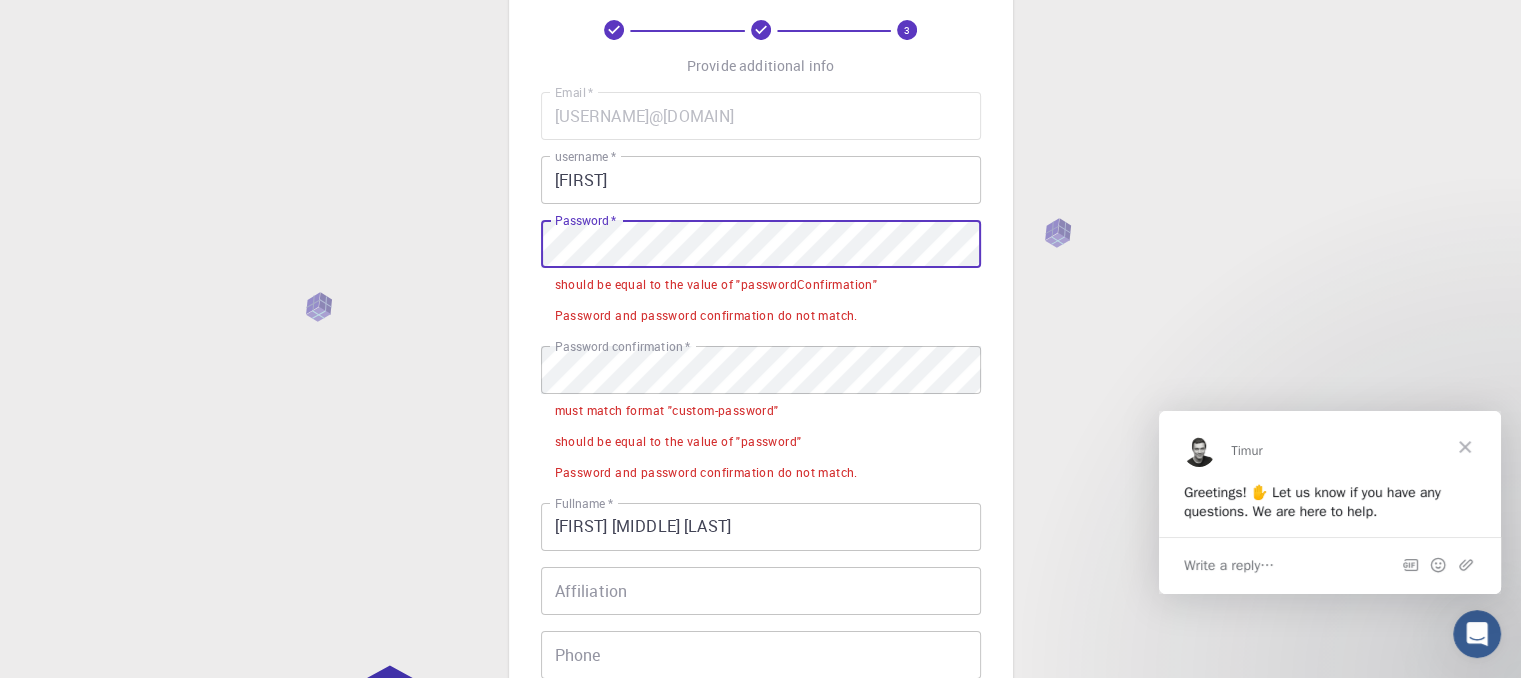 click on "3 Provide additional info Email ​ ​ * [USERNAME]@[DOMAIN] Email ​ ​ * username ​ ​ * [USERNAME] username ​ ​ * Password ​ ​ * Password ​ ​ * Password confirmation ​ ​ * Password confirmation ​ ​ * must match format "custom-password" should be equal to the value of "password" Password and password confirmation do not match. Fullname ​ ​ * [FIRST] [MIDDLE] [LAST] Fullname ​ ​ * Affiliation Affiliation Phone Phone Description Description I accept the  Terms of Service / Privacy Policy   * REGISTER Already on Mat3ra? Sign in ©   2025   Exabyte Inc.   All rights reserved. Platform version  2025.7.24 .  Documentation Video Tutorials Terms of service Privacy statement" at bounding box center [760, 486] 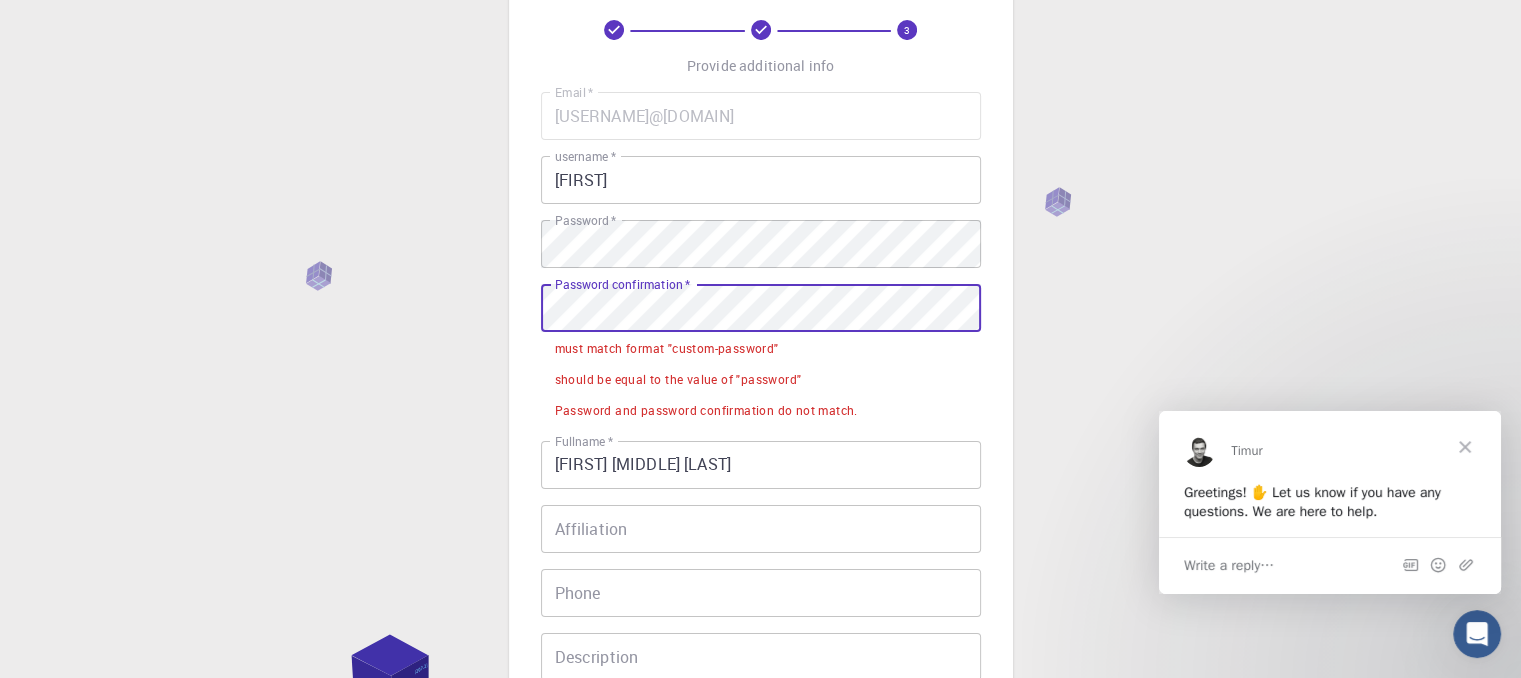 click on "3 Provide additional info Email ​ ​ * [USERNAME]@[DOMAIN] Email ​ ​ * username ​ ​ * [USERNAME] username ​ ​ * Password ​ ​ * Password ​ ​ * Password confirmation ​ ​ * Password confirmation ​ ​ * must match format "custom-password" should be equal to the value of "password" Password and password confirmation do not match. Fullname ​ ​ * [FIRST] [MIDDLE] [LAST] Fullname ​ ​ * Affiliation Affiliation Phone Phone Description Description I accept the  Terms of Service / Privacy Policy   * REGISTER Already on Mat3ra? Sign in ©   2025   Exabyte Inc.   All rights reserved. Platform version  2025.7.24 .  Documentation Video Tutorials Terms of service Privacy statement" at bounding box center [760, 455] 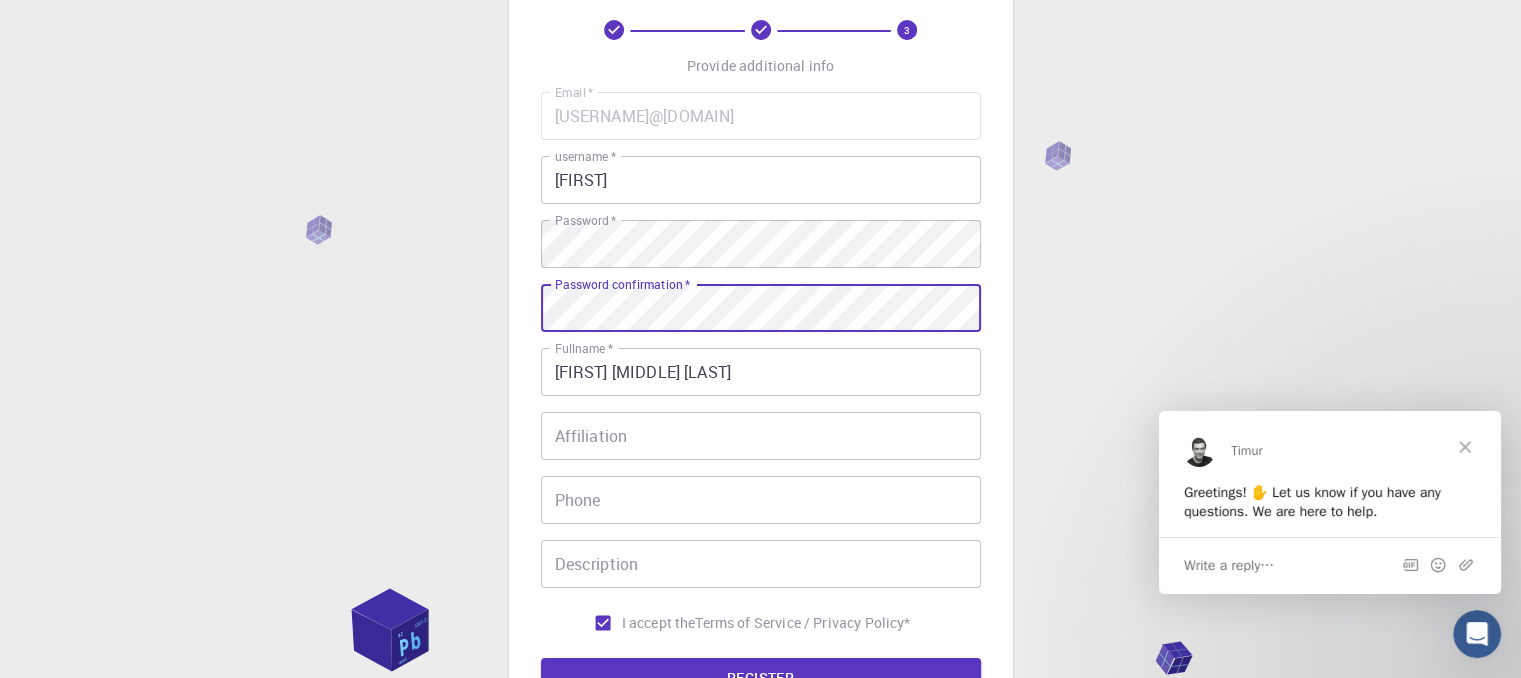 click on "REGISTER" at bounding box center (761, 678) 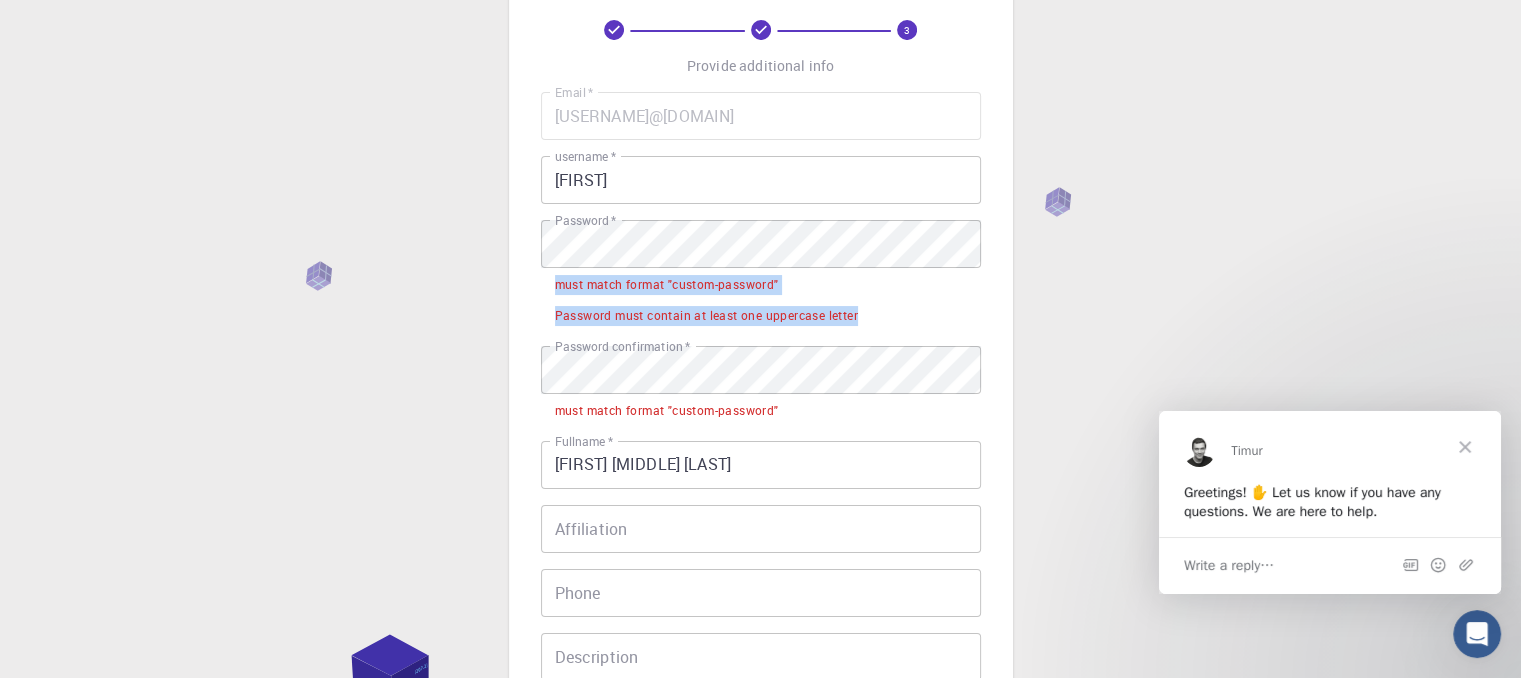drag, startPoint x: 555, startPoint y: 289, endPoint x: 858, endPoint y: 329, distance: 305.62885 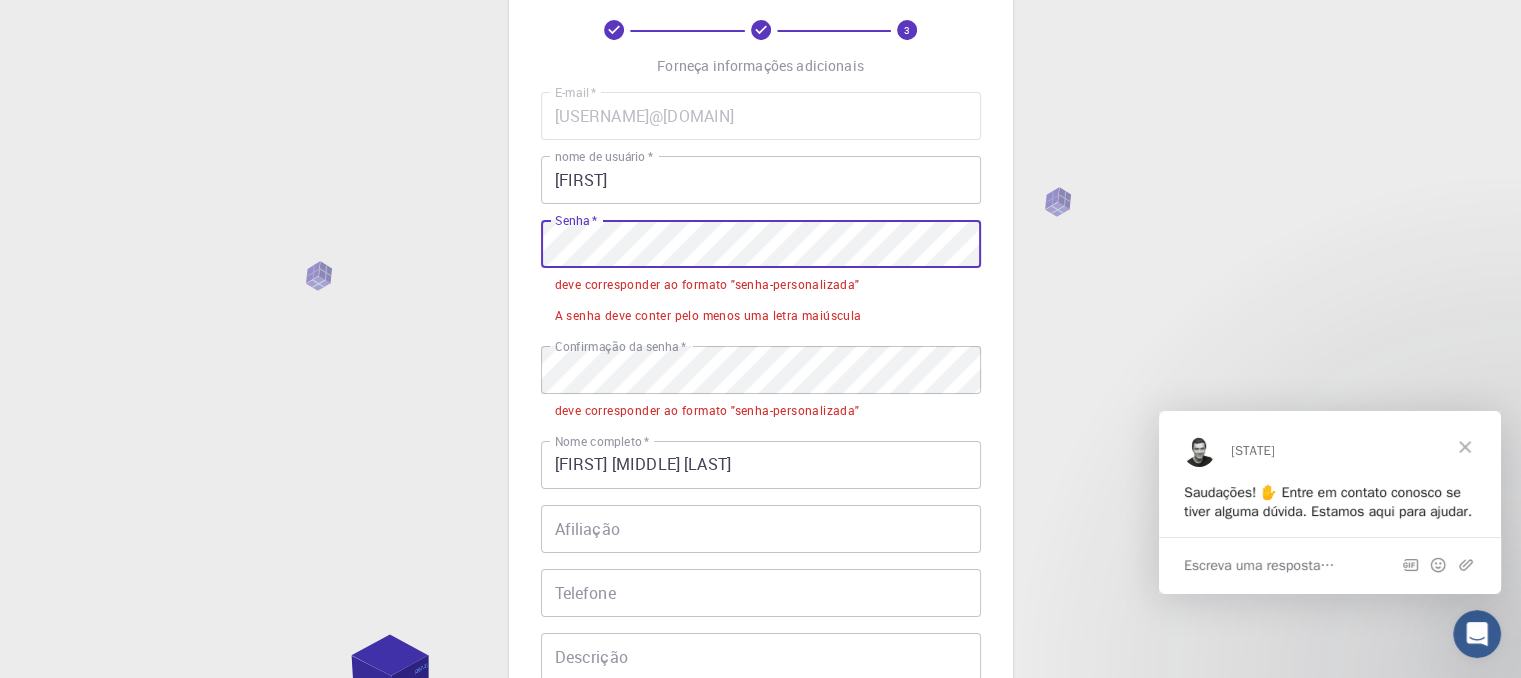 click on "3 Forneça informações adicionais E-mail ​ ​ * [USERNAME]@[DOMAIN] E-mail ​ ​ * nome de usuário ​ ​ * [USERNAME] nome de usuário ​ ​ * Senha ​ ​ * Senha ​ ​ * deve corresponder ao formato "senha-personalizada" A senha deve conter pelo menos uma letra maiúscula Confirmação da senha ​ ​ * Confirmação da senha ​ ​ * deve corresponder ao formato "senha-personalizada" Nome completo ​ ​ * [FIRST] [MIDDLE] [LAST] Nome completo ​ ​ * Afiliação Afiliação Telefone Telefone Descrição Descrição Eu aceito o  Termos de Serviço / Política de Privacidade   * REGISTRE-SE Já está no Mat3ra? Entrar ©   2025   Exabyte Inc.   Todos os direitos reservados. Versão da plataforma  2025.7.24   . Documentação Tutoriais em vídeo Termos de serviço Declaração de privacidade" at bounding box center [760, 455] 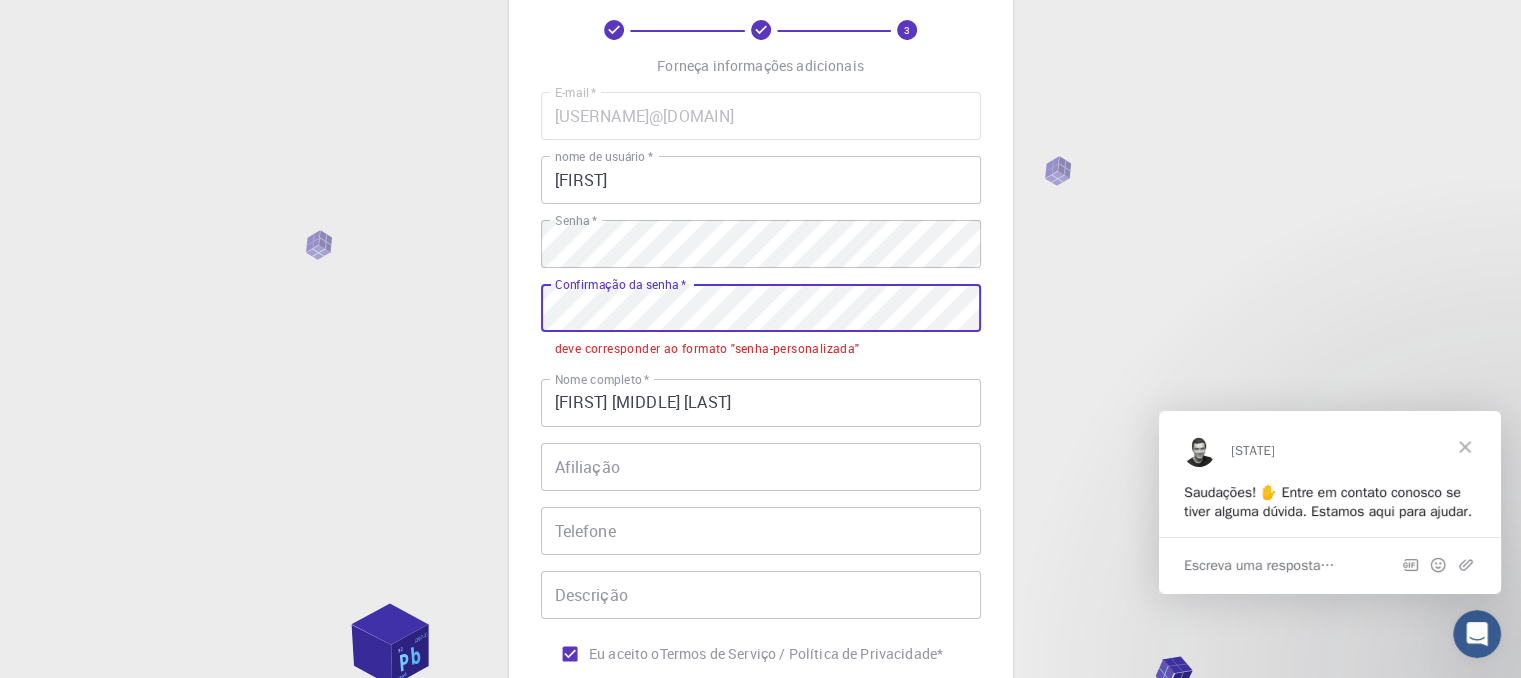 click on "3 Forneça informações adicionais E-mail   ​ ​ * [USERNAME]@[DOMAIN] E-mail   ​ ​ * nome de usuário   ​ ​ * [USERNAME] nome de usuário   ​ ​ * Senha   ​ ​ * Senha   ​ ​ * Confirmação da senha   ​ ​ * Confirmação da senha   ​ ​ * deve corresponder ao formato "senha-personalizada" Nome completo   ​ ​ * [FIRST] [MIDDLE] [LAST] Nome completo   ​ ​ * Afiliação Afiliação Telefone Telefone Descrição Descrição Eu aceito o  Termos de Serviço / Política de Privacidade   * REGISTRE-SE Já está no Mat3ra? Entrar ©   2025   Exabyte Inc.   Todos os direitos reservados. Versão da plataforma  2025.7.24   . Documentação Tutoriais em vídeo Termos de serviço Declaração de privacidade" at bounding box center (760, 424) 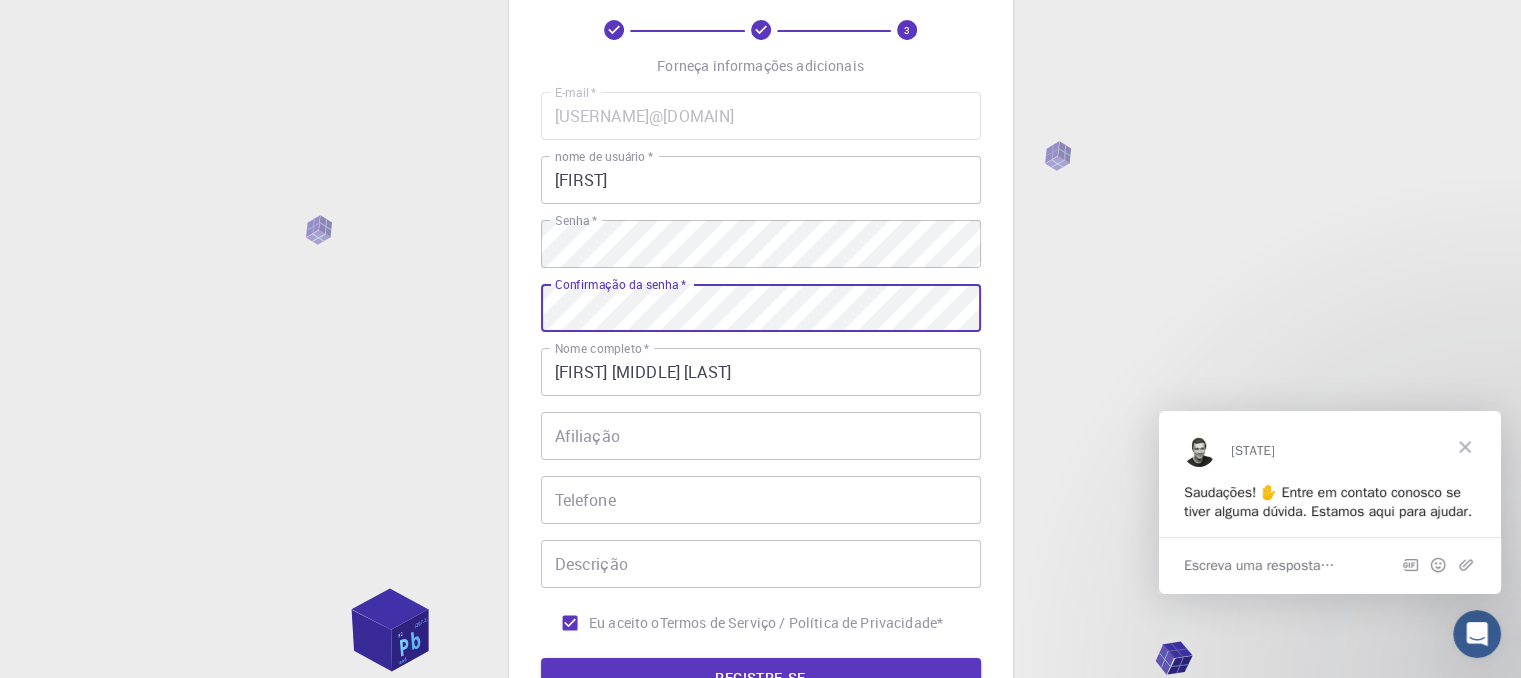 click on "REGISTRE-SE" at bounding box center (761, 678) 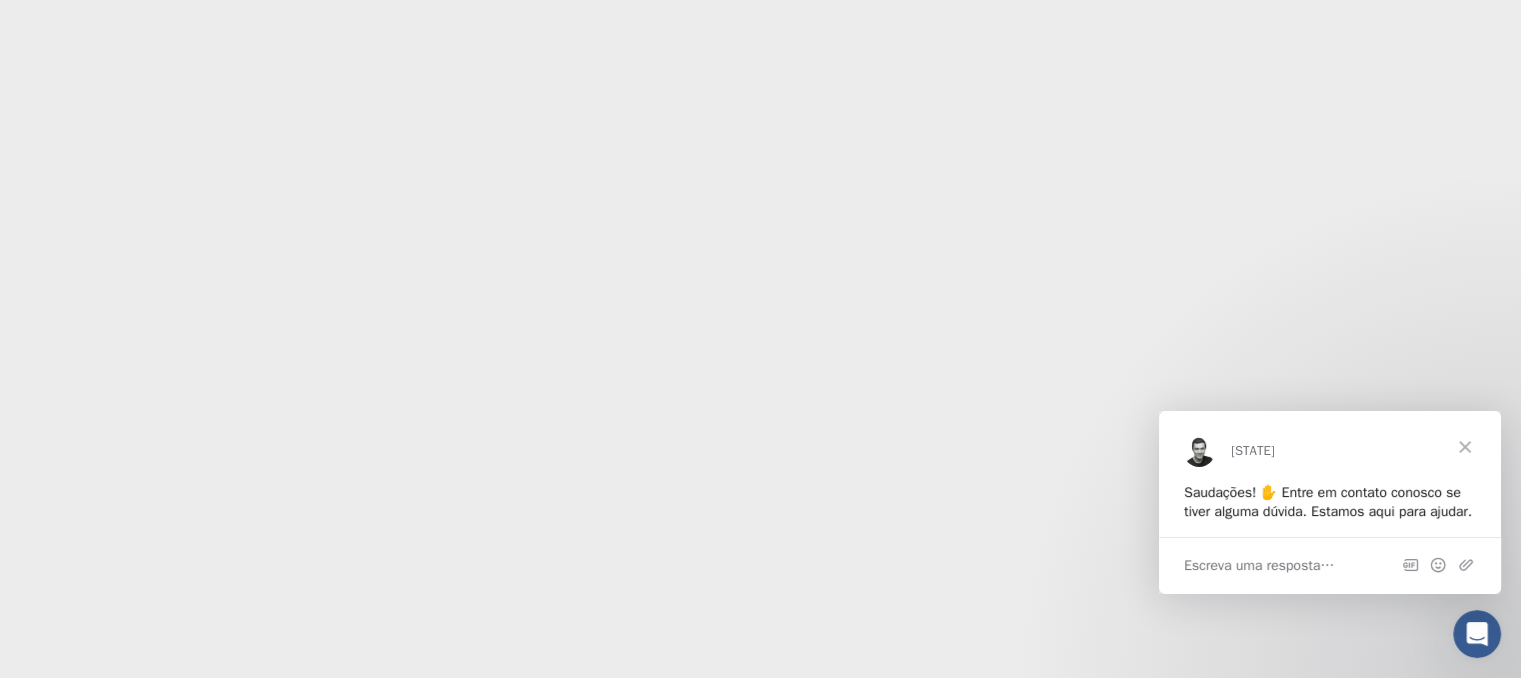 scroll, scrollTop: 0, scrollLeft: 0, axis: both 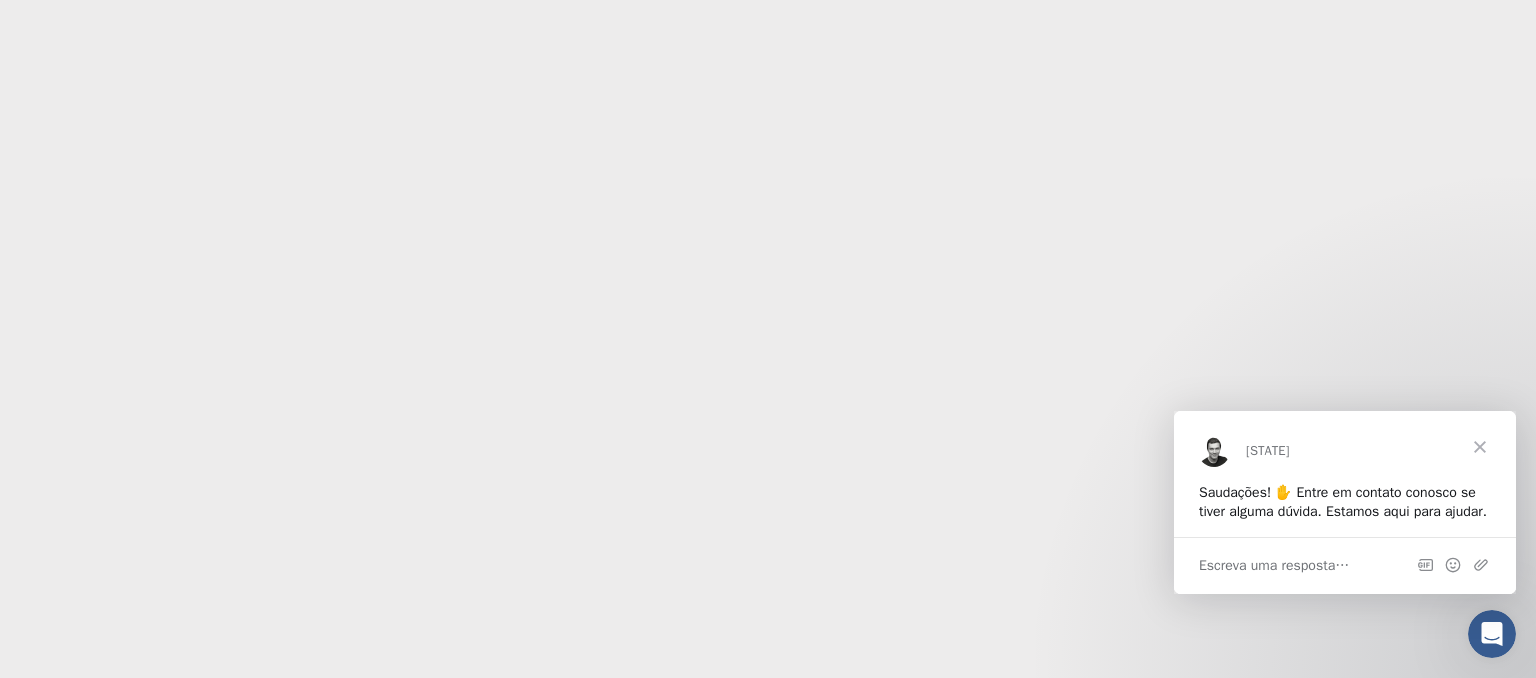 drag, startPoint x: 531, startPoint y: 347, endPoint x: 658, endPoint y: 363, distance: 128.0039 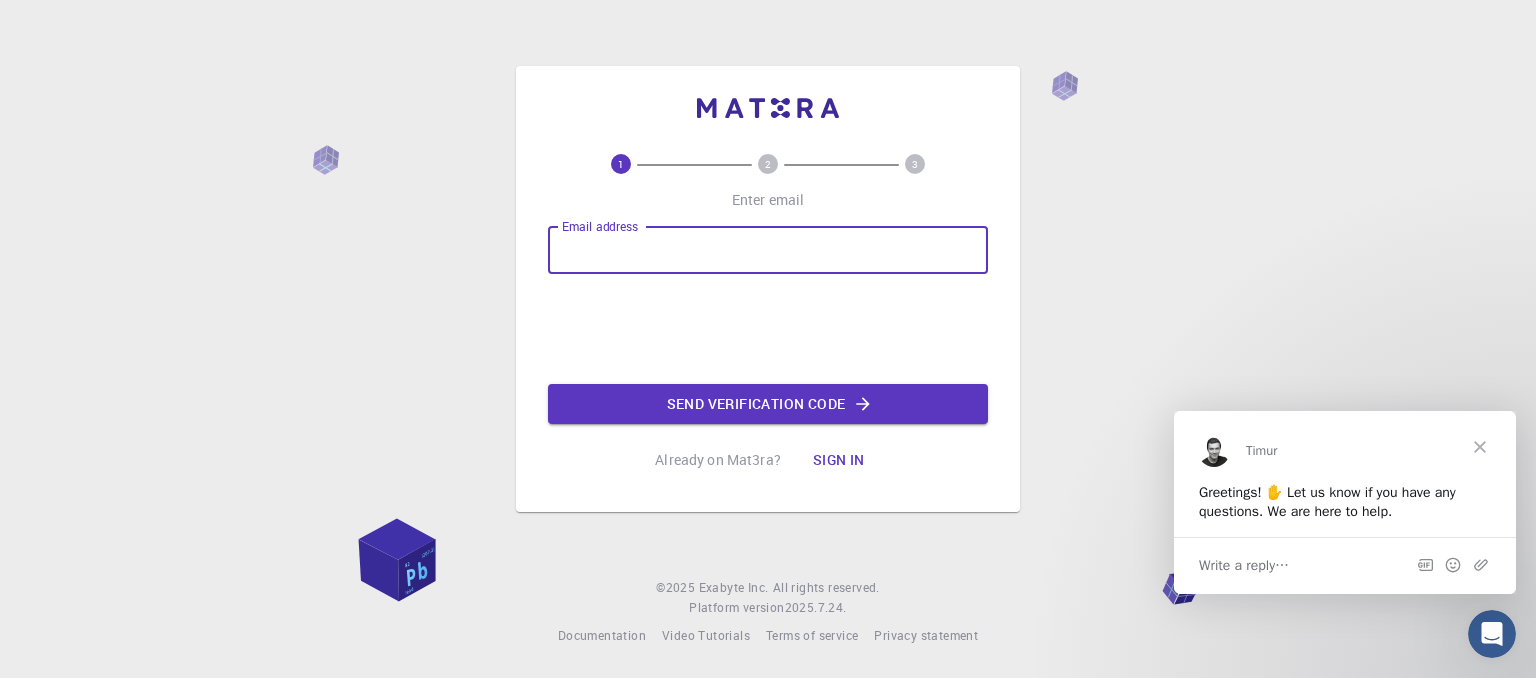 click on "Email address" at bounding box center [768, 250] 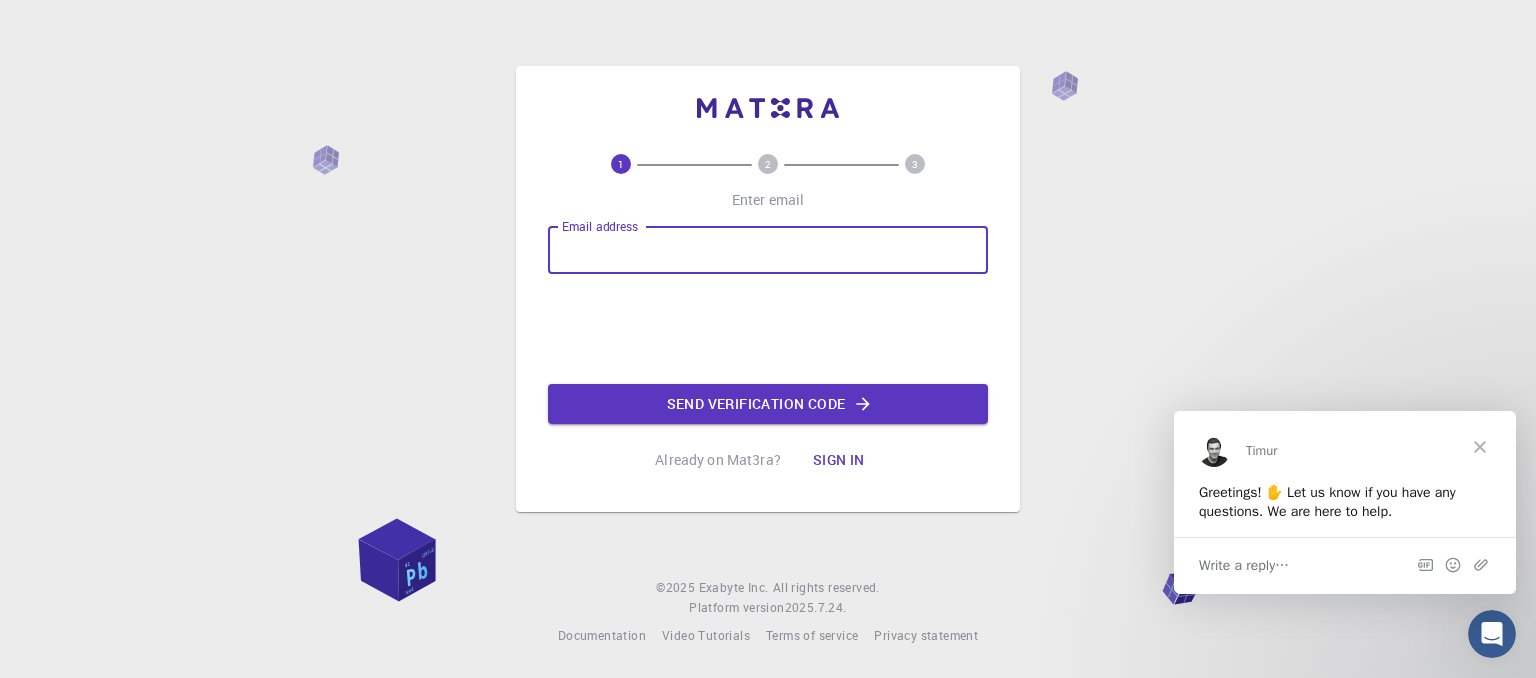 type on "[USERNAME]@[DOMAIN]" 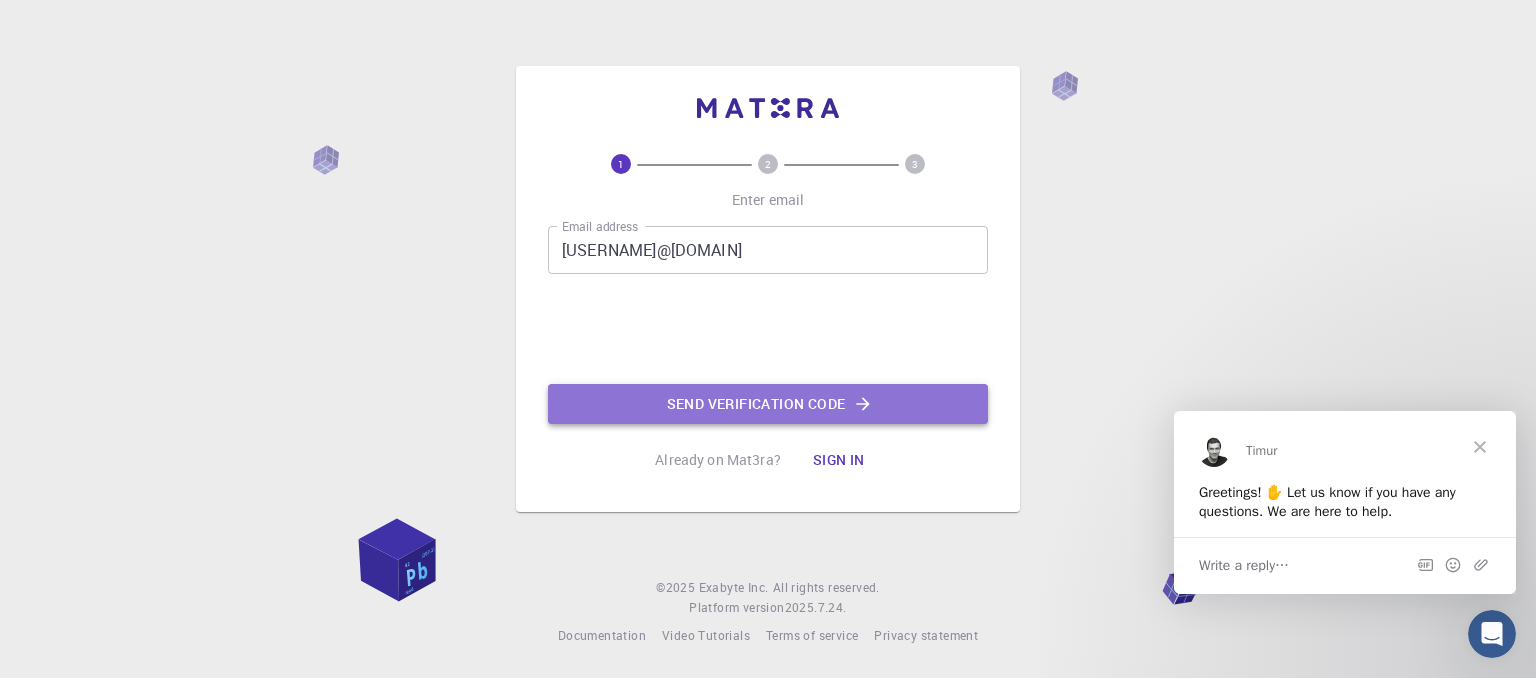 click on "Send verification code" 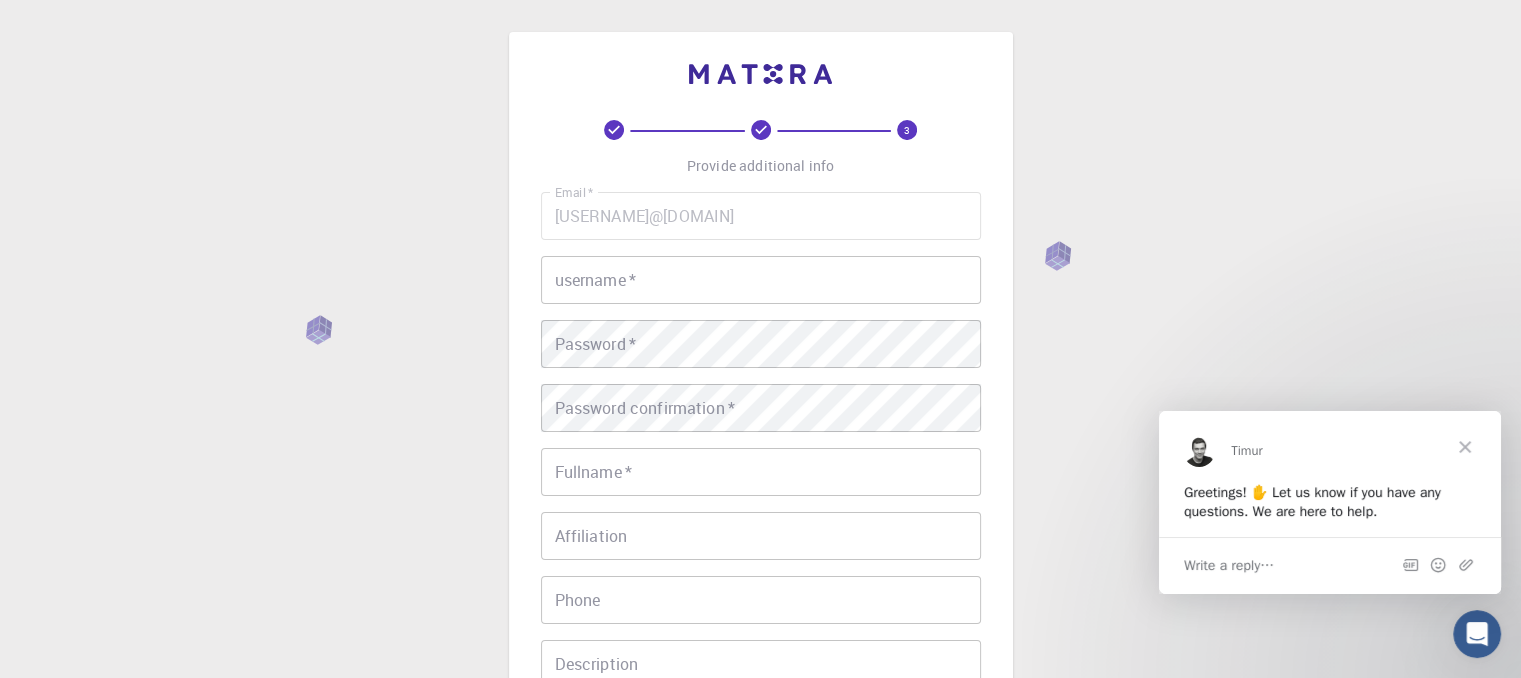 click on "username   *" at bounding box center (761, 280) 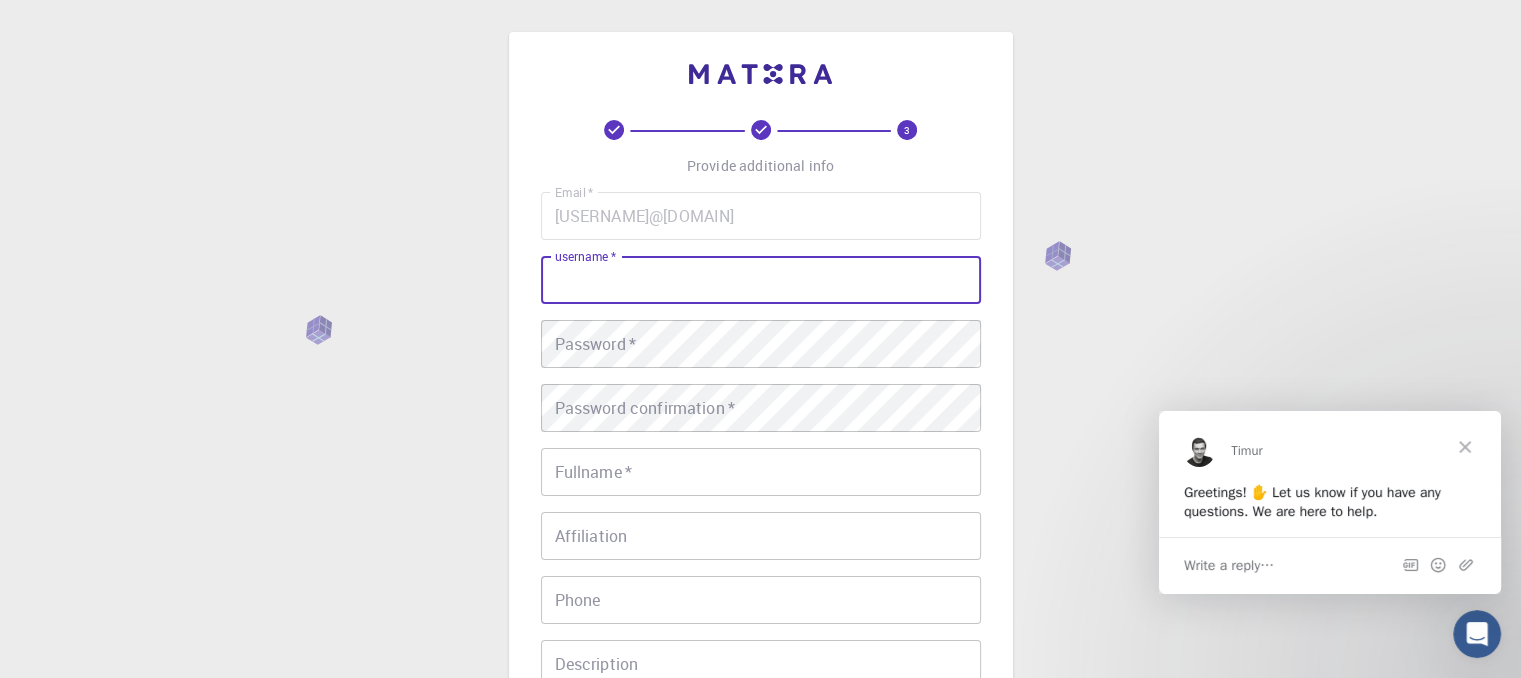 type on "[FIRST]" 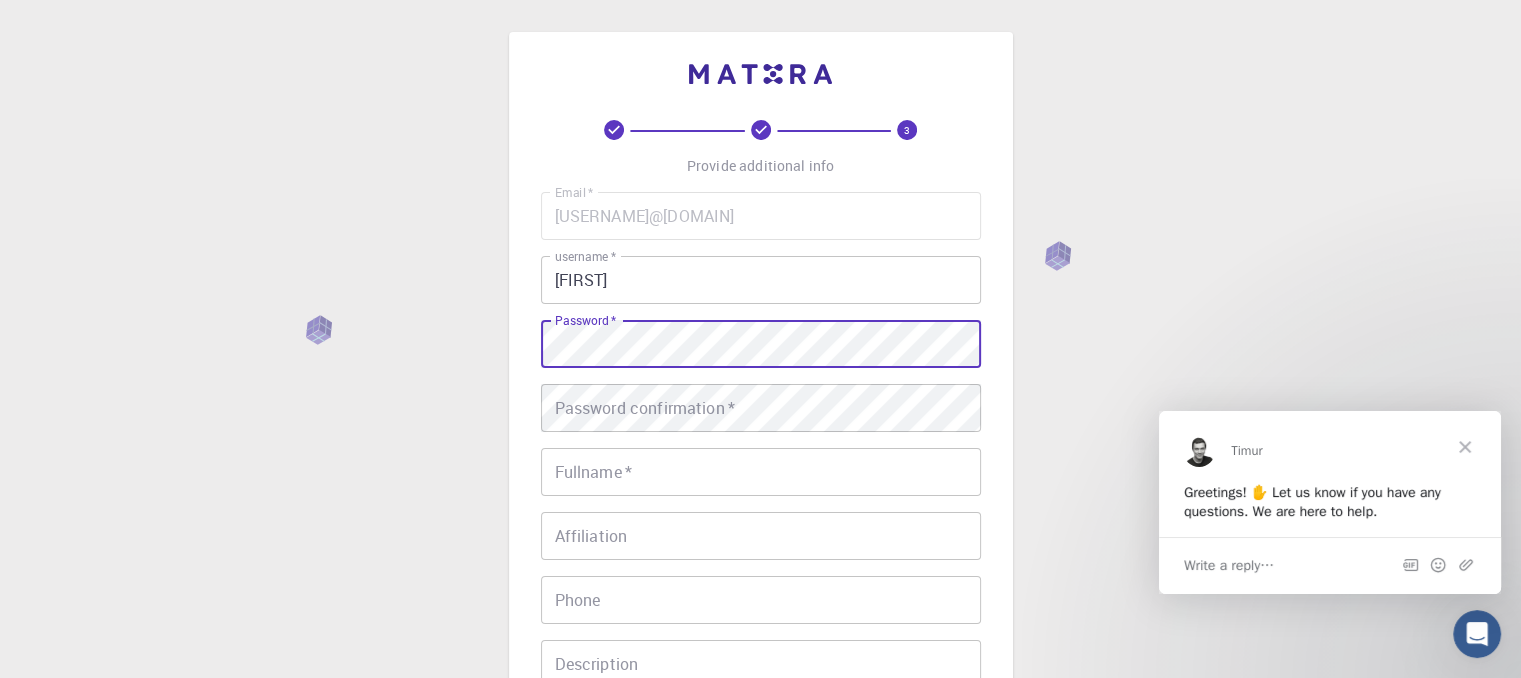 click on "Password confirmation   * Password confirmation   *" at bounding box center (761, 408) 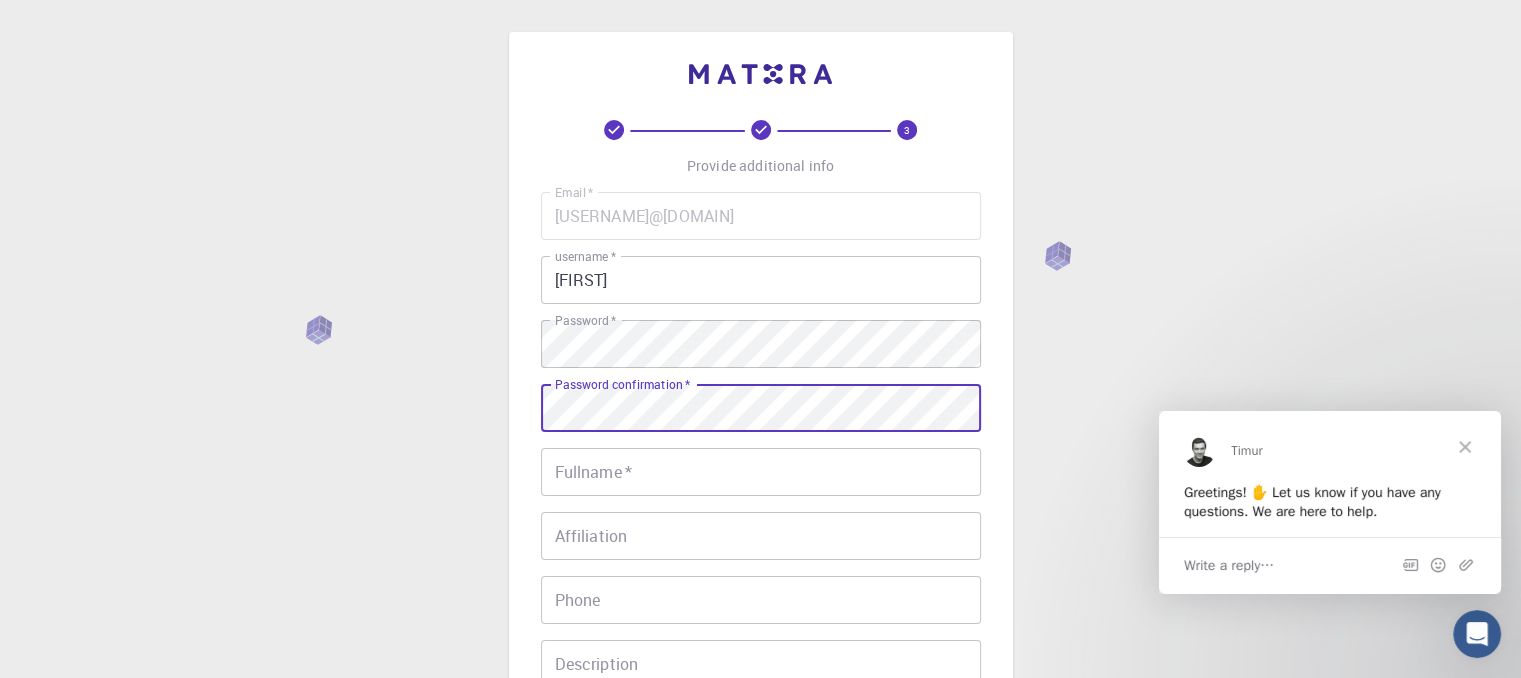 click on "Fullname   *" at bounding box center (761, 472) 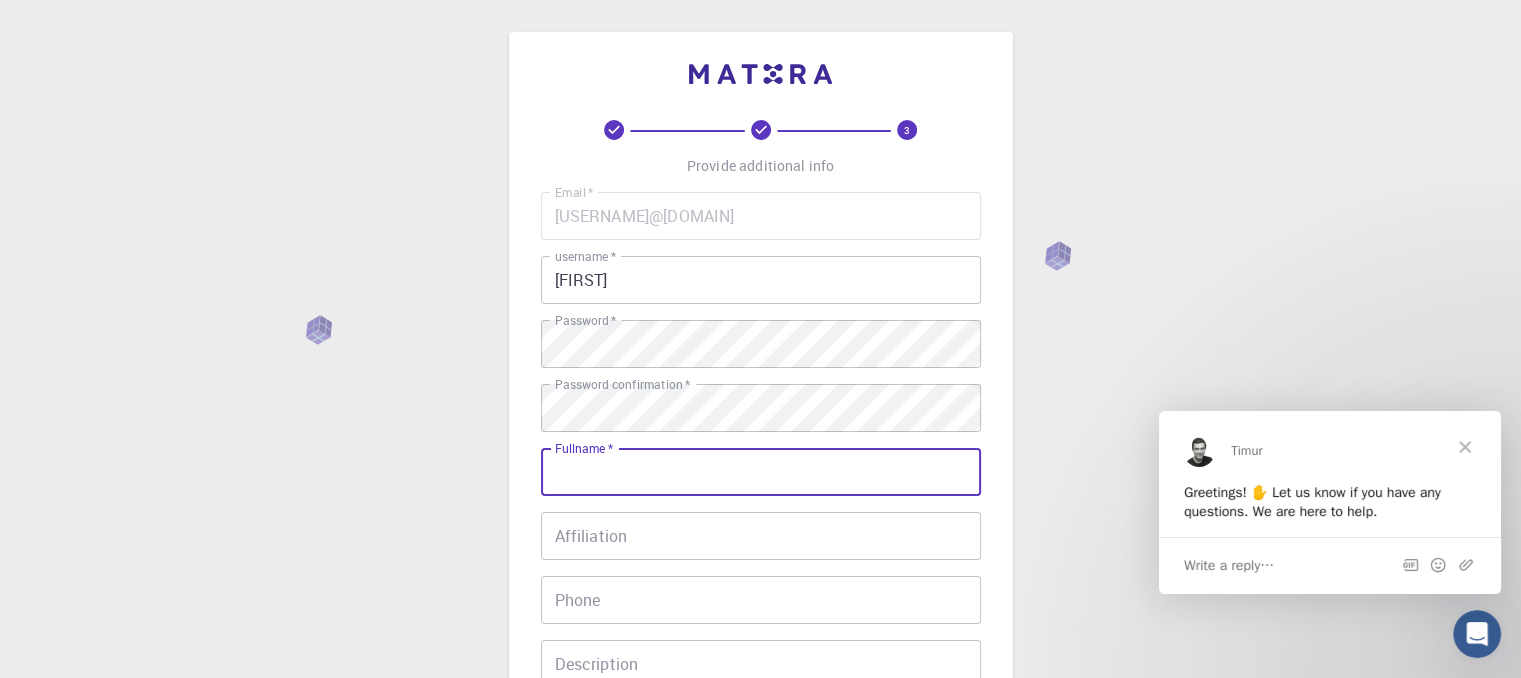 type on "[FIRST] [MIDDLE] [LAST]" 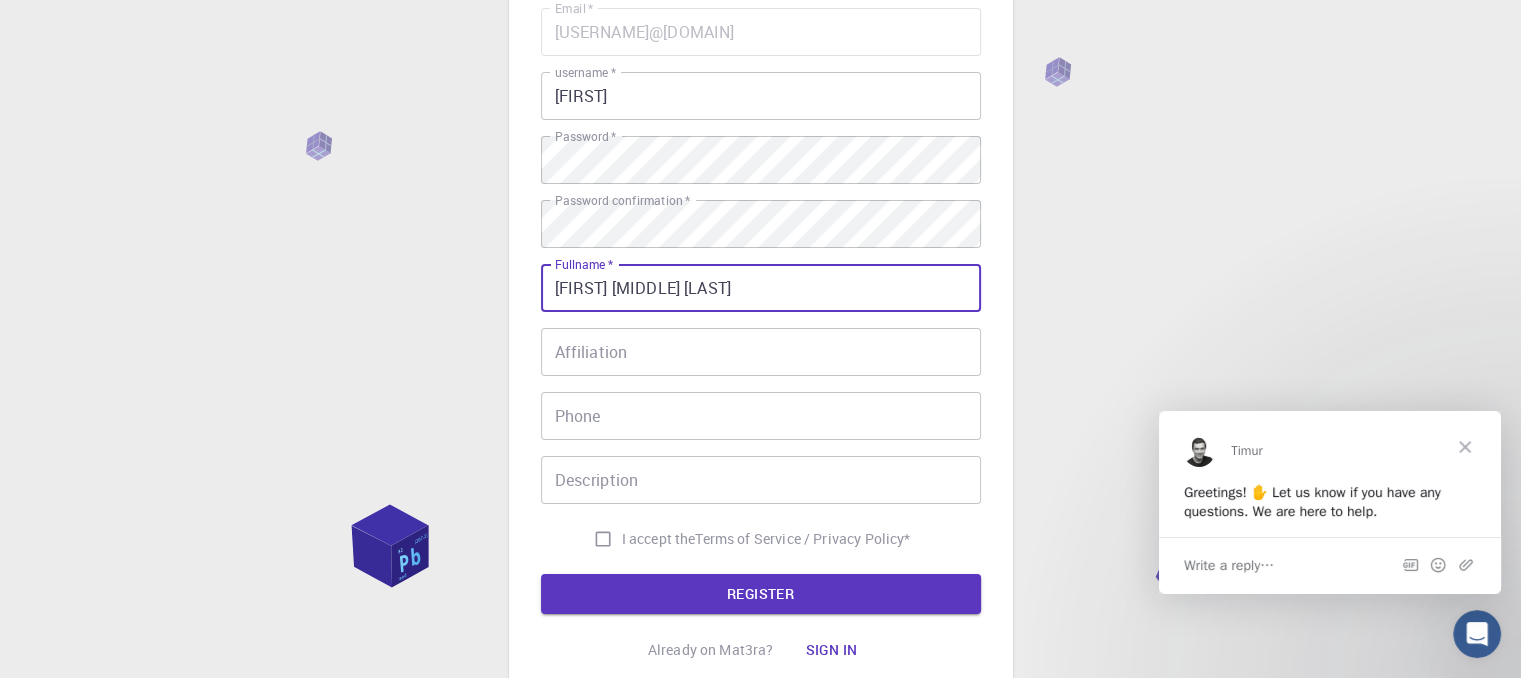 scroll, scrollTop: 200, scrollLeft: 0, axis: vertical 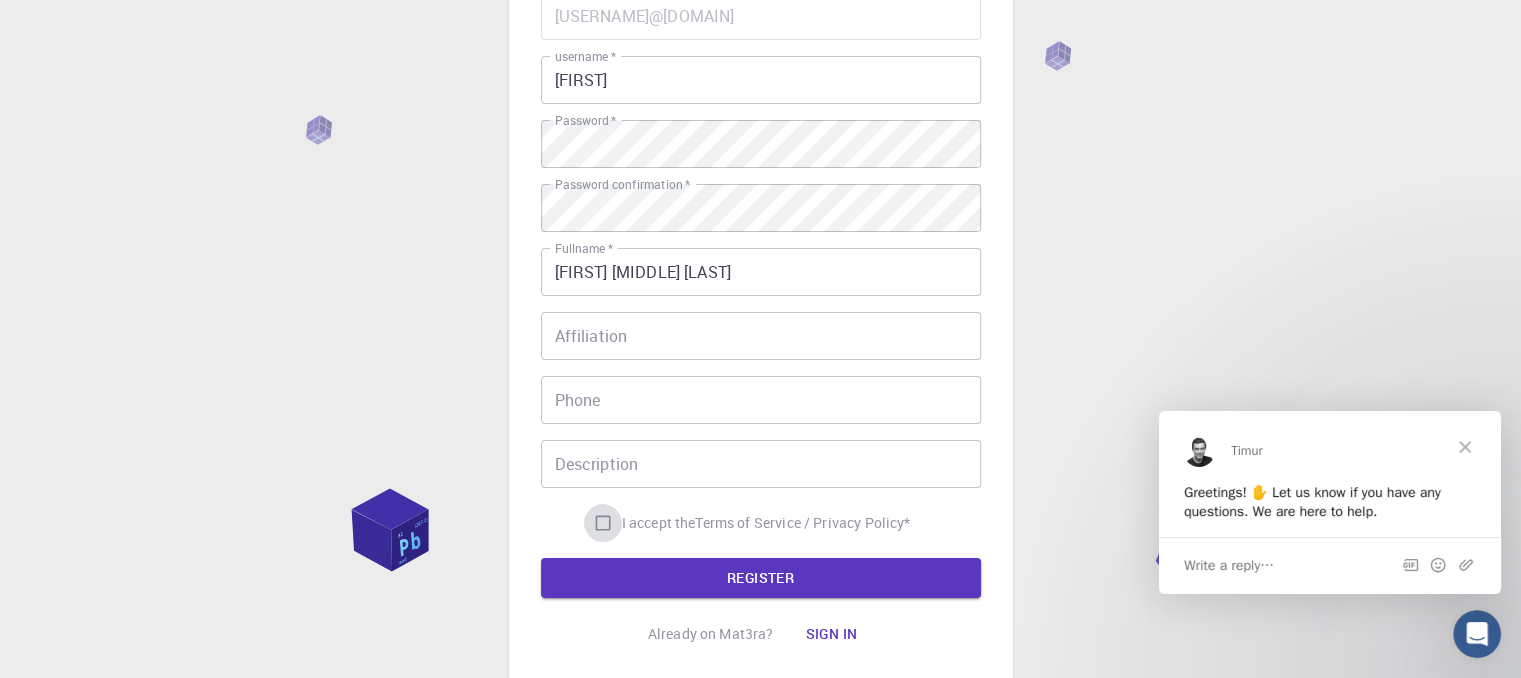 click on "I accept the  Terms of Service / Privacy Policy  *" at bounding box center [603, 523] 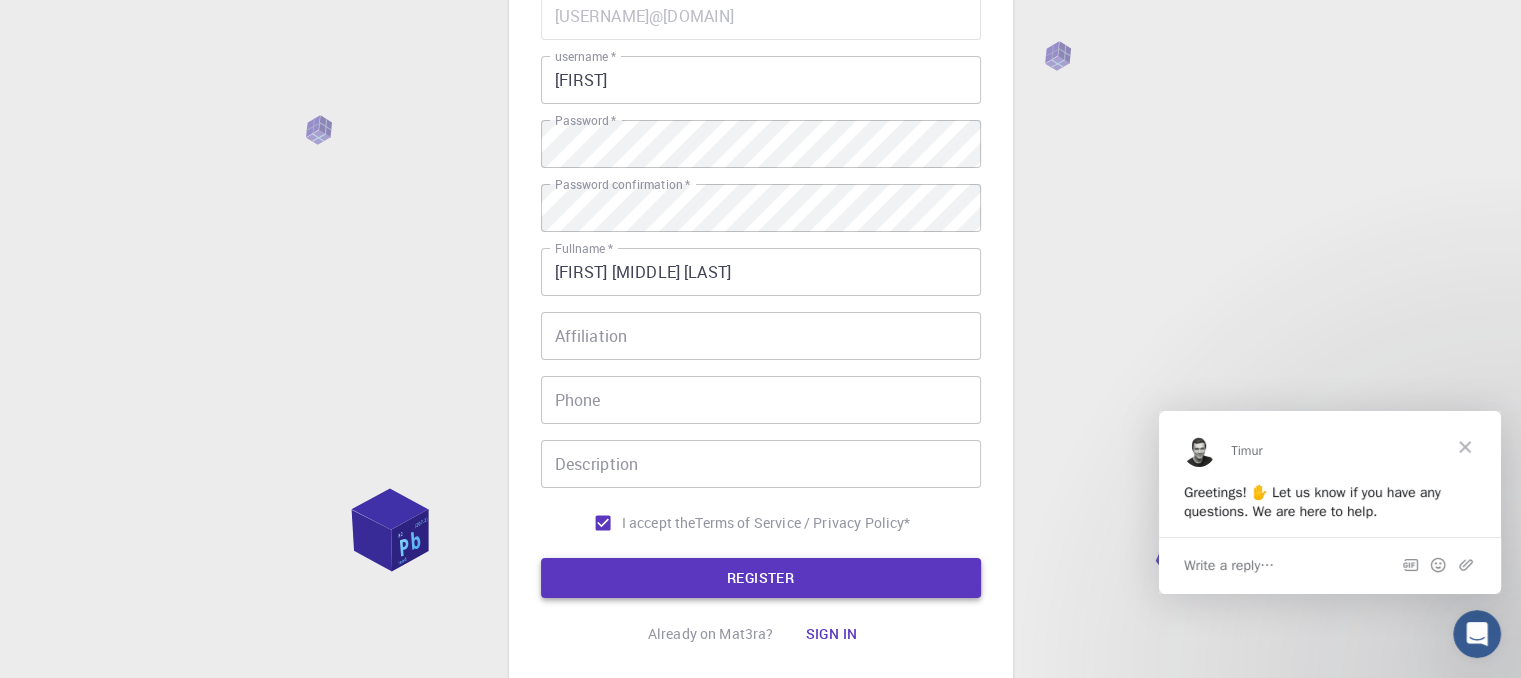 click on "REGISTER" at bounding box center (761, 578) 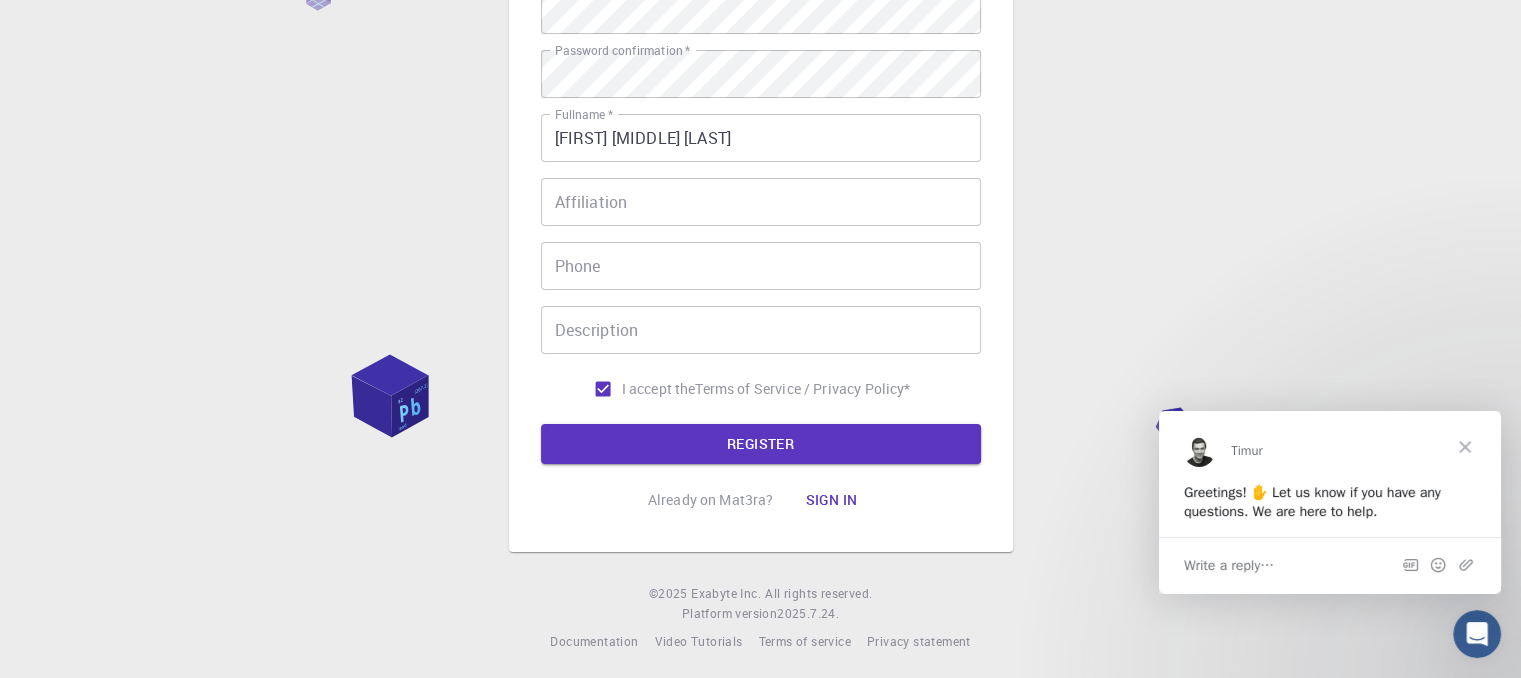 scroll, scrollTop: 340, scrollLeft: 0, axis: vertical 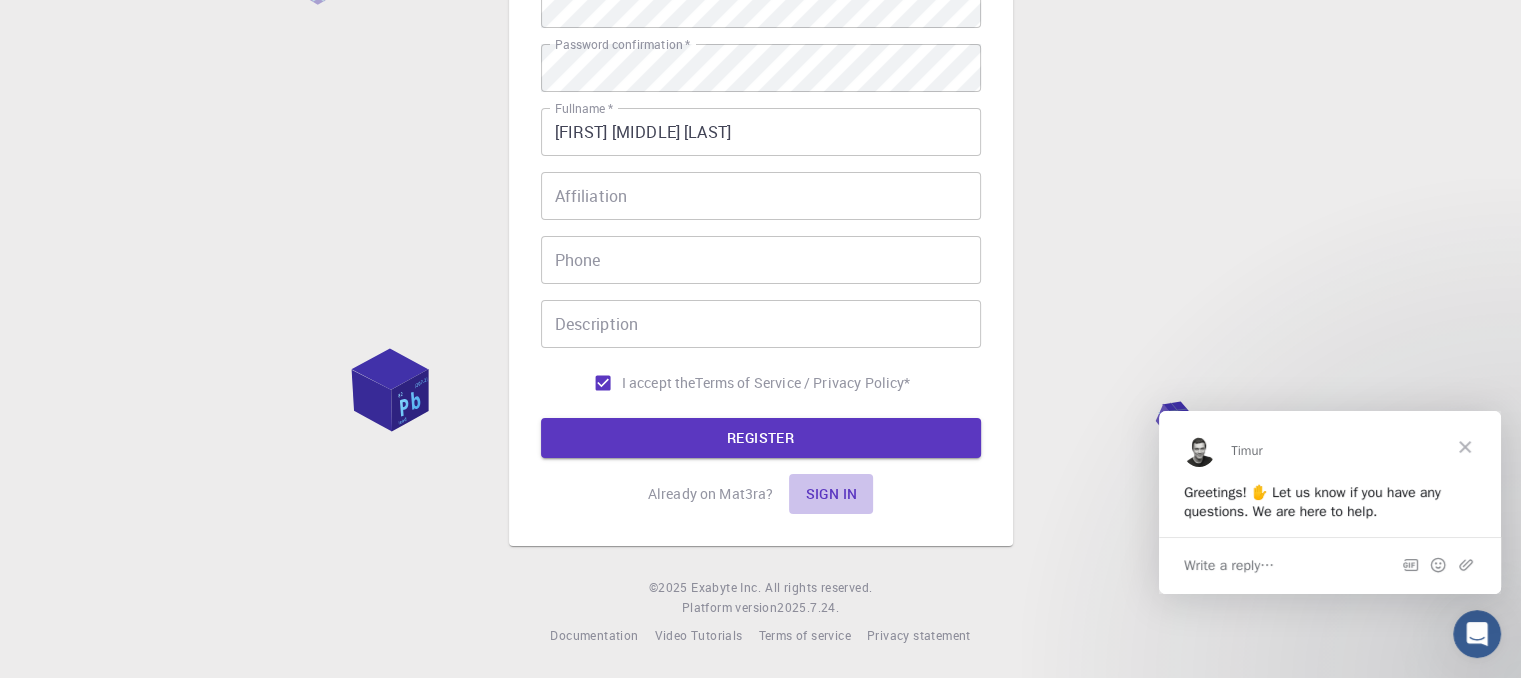 click on "Sign in" at bounding box center [831, 494] 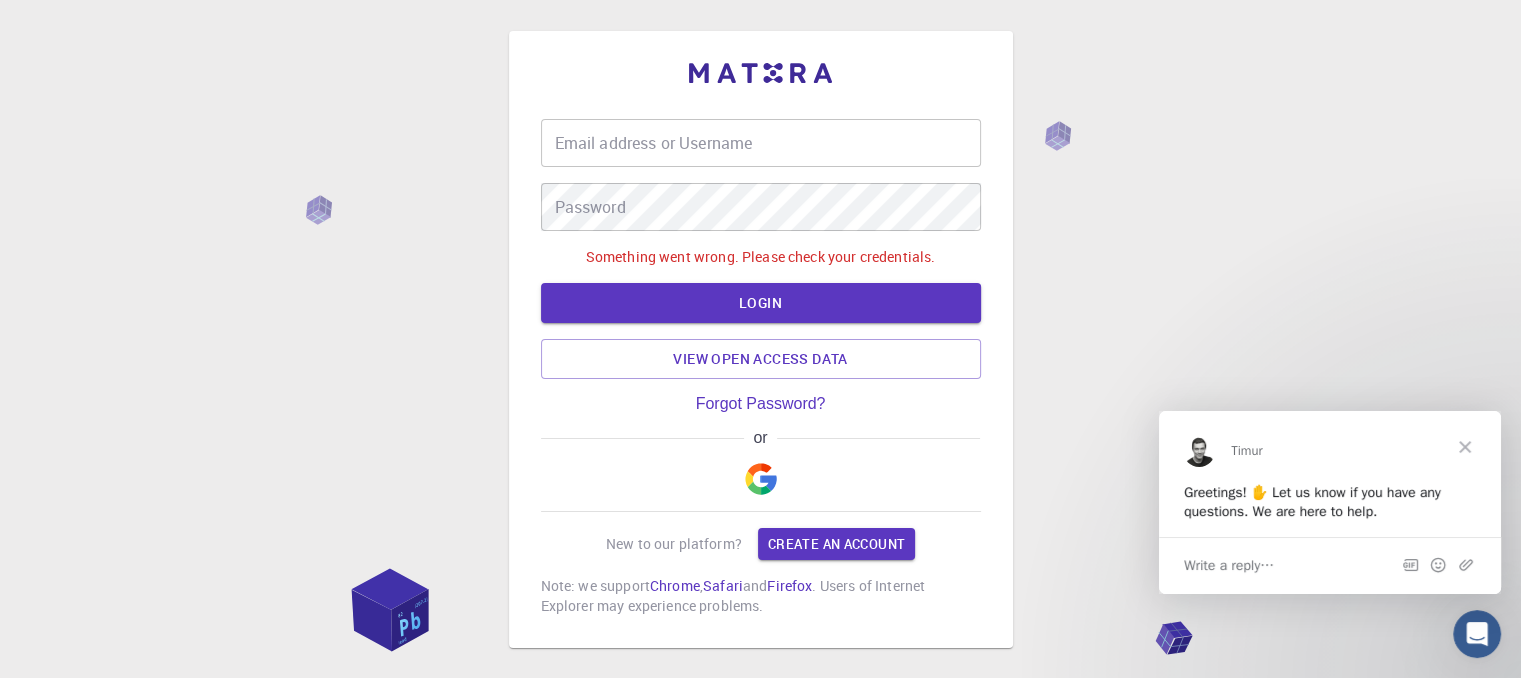 scroll, scrollTop: 0, scrollLeft: 0, axis: both 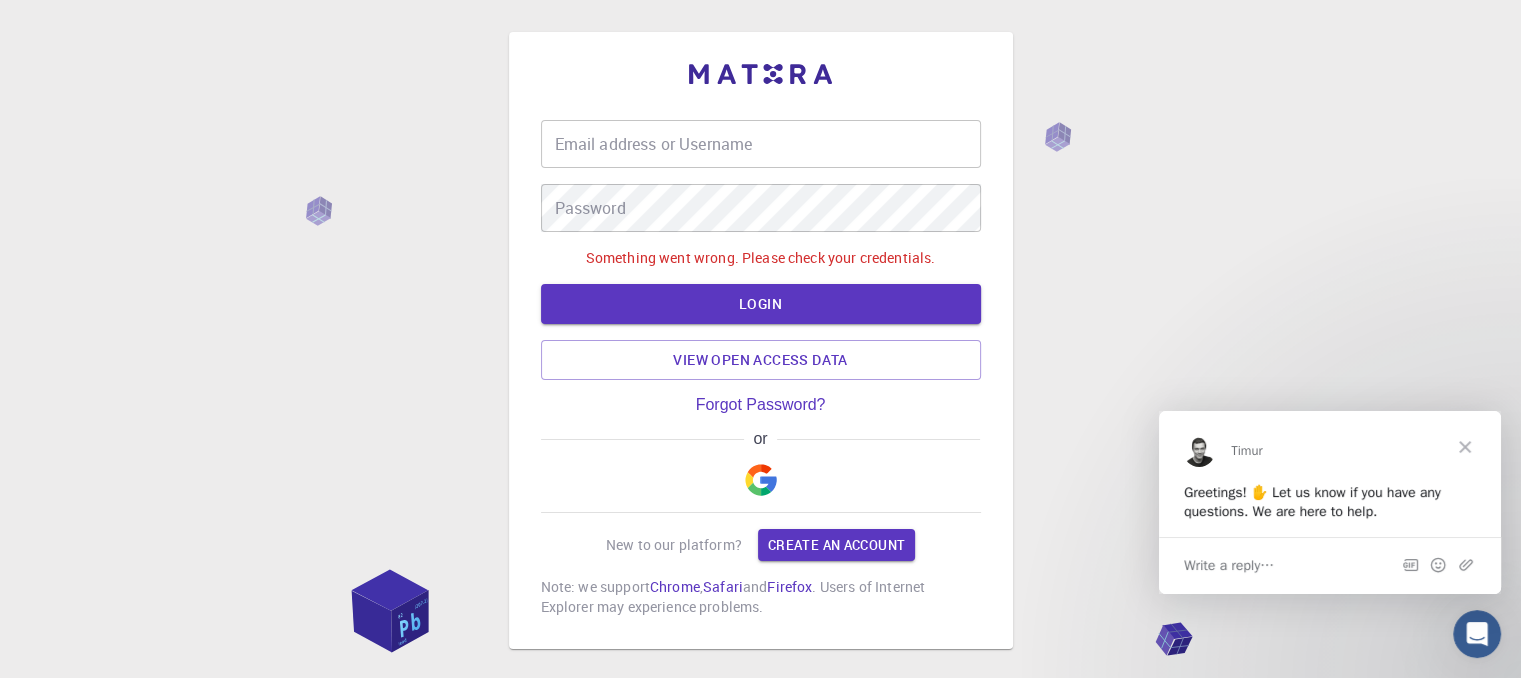 click on "Email address or Username Email address or Username" at bounding box center (761, 144) 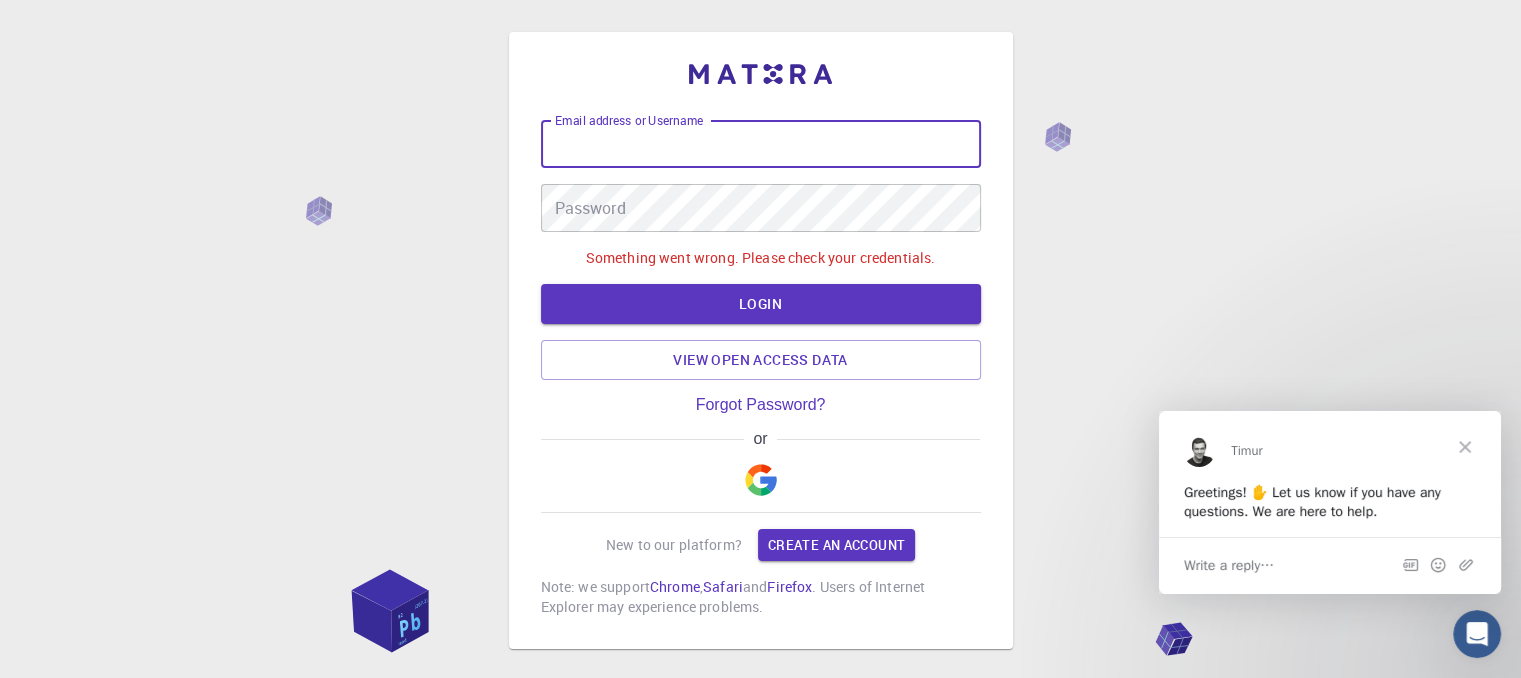type on "[USERNAME]@[DOMAIN]" 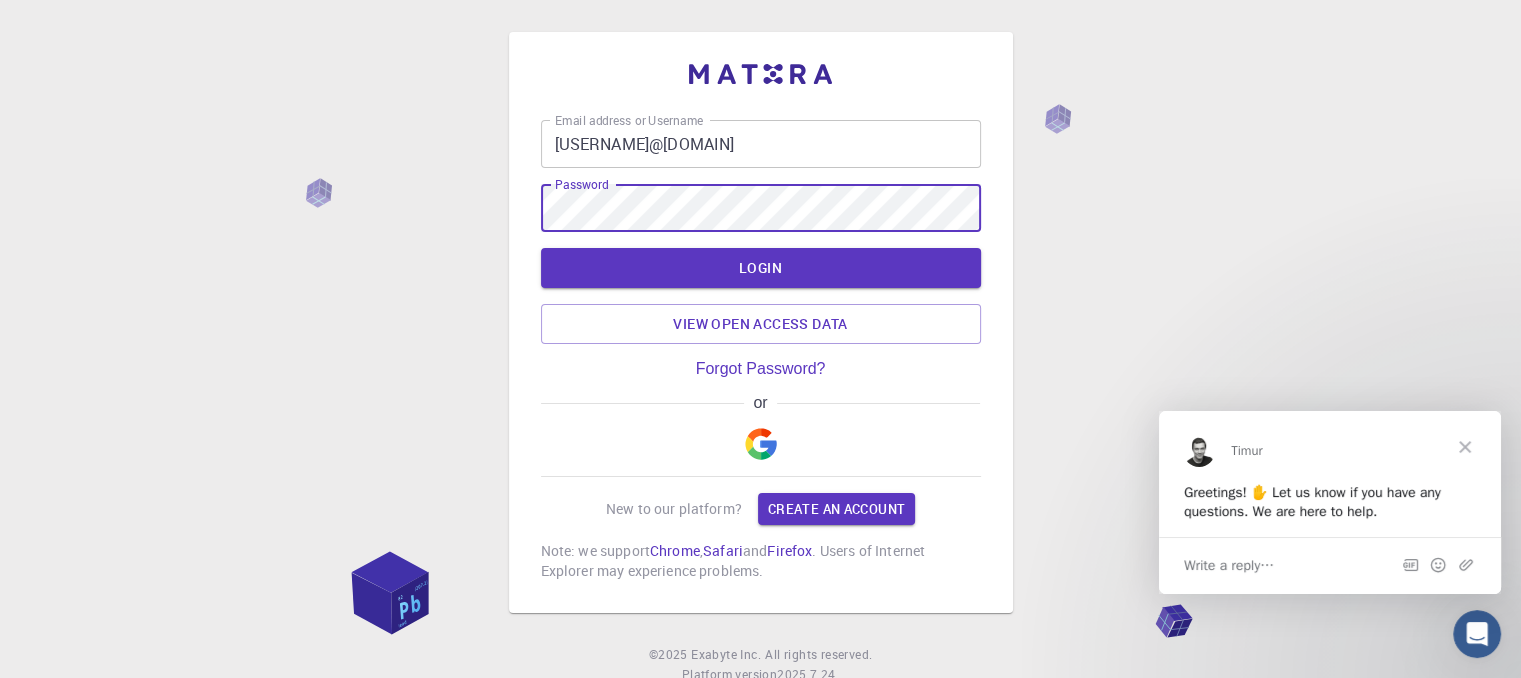 click on "LOGIN" at bounding box center [761, 268] 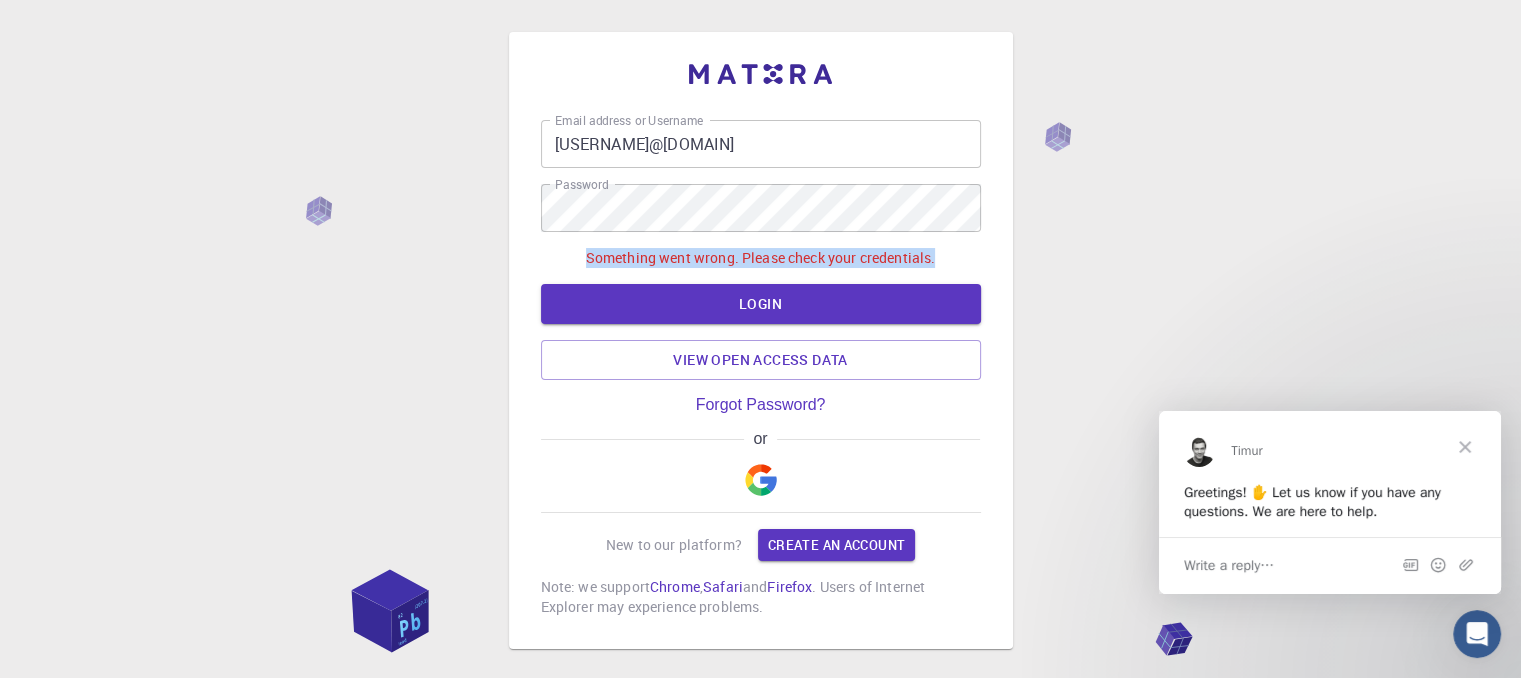 drag, startPoint x: 583, startPoint y: 257, endPoint x: 939, endPoint y: 253, distance: 356.02246 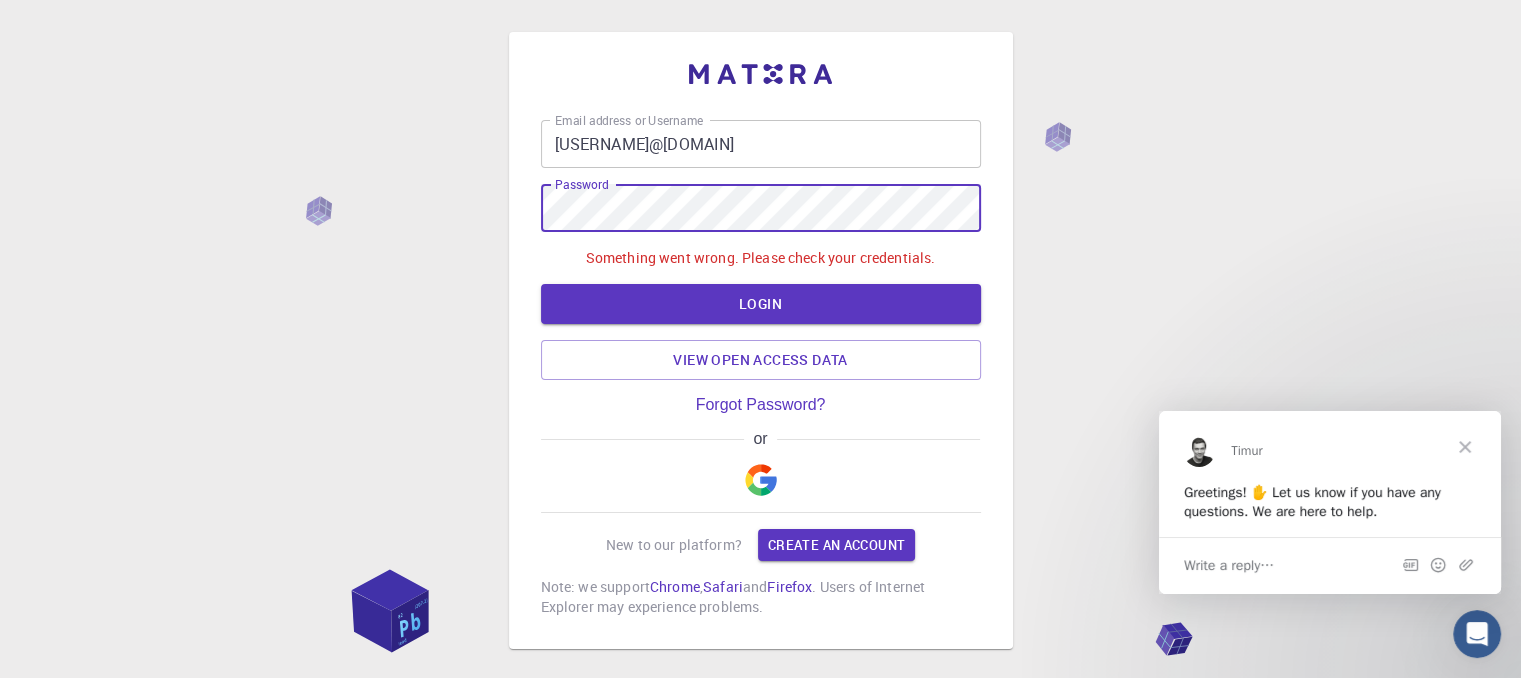 click on "Email address or Username [USERNAME]@[DOMAIN] Email address or Username Password Password Something went wrong. Please check your credentials. LOGIN View open access data Forgot Password? or New to our platform? Create an account Note: we support  Chrome ,  Safari  and  Firefox . Users of Internet Explorer may experience problems. ©   2025   Exabyte Inc.   All rights reserved. Platform version  2025.7.24 .  Documentation Video Tutorials Terms of service Privacy statement" at bounding box center [760, 390] 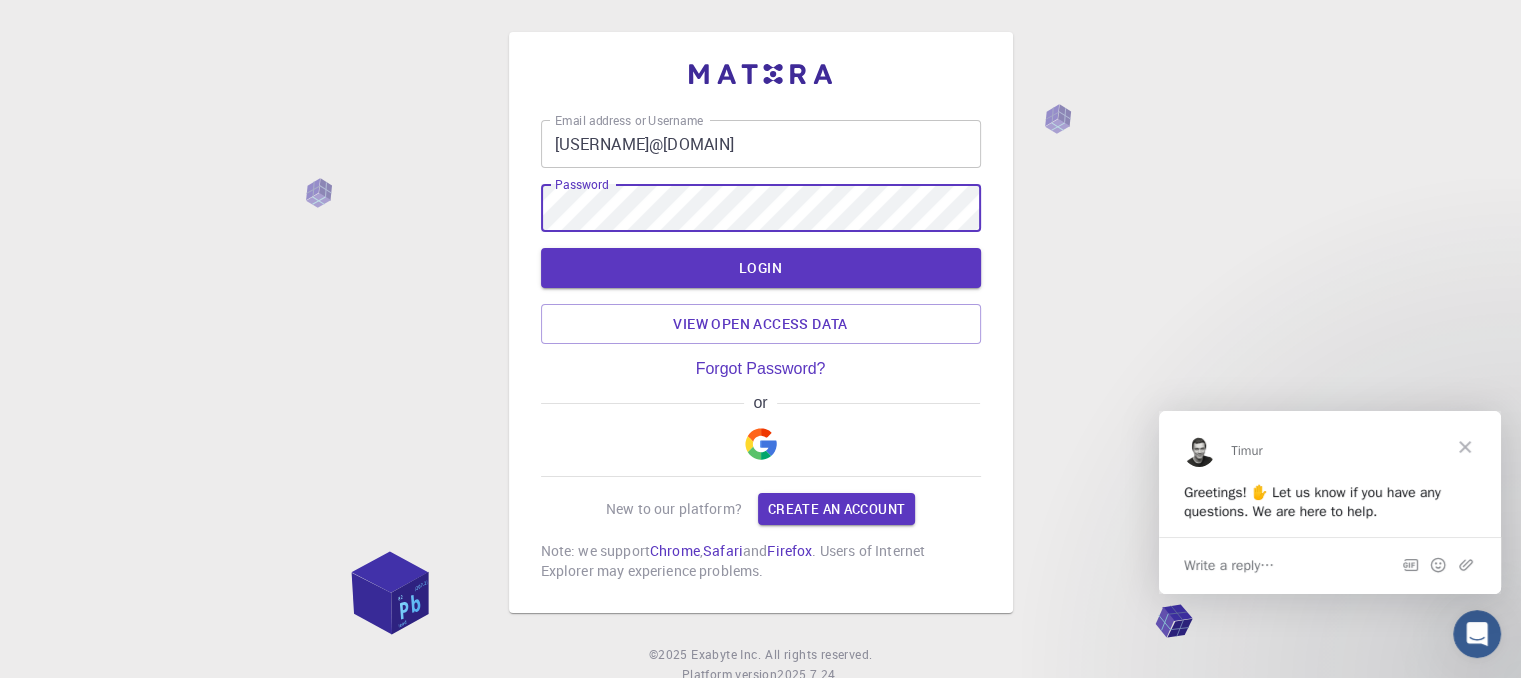 click on "LOGIN" at bounding box center [761, 268] 